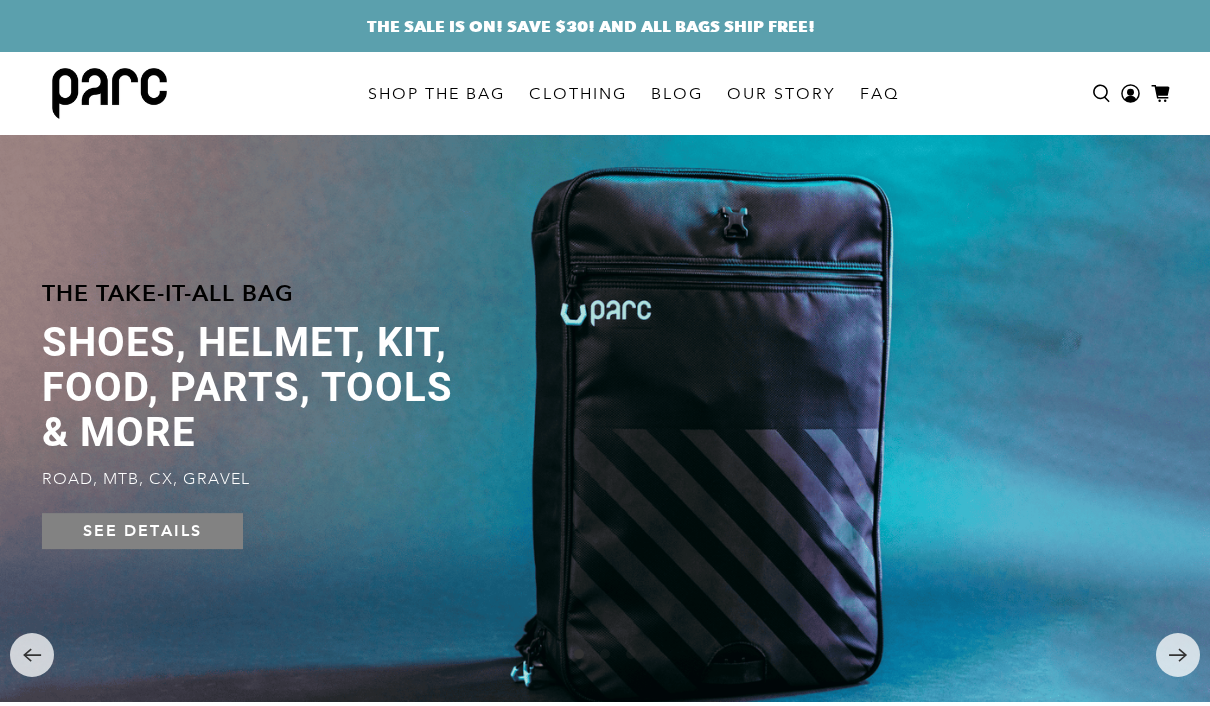 scroll, scrollTop: 0, scrollLeft: 0, axis: both 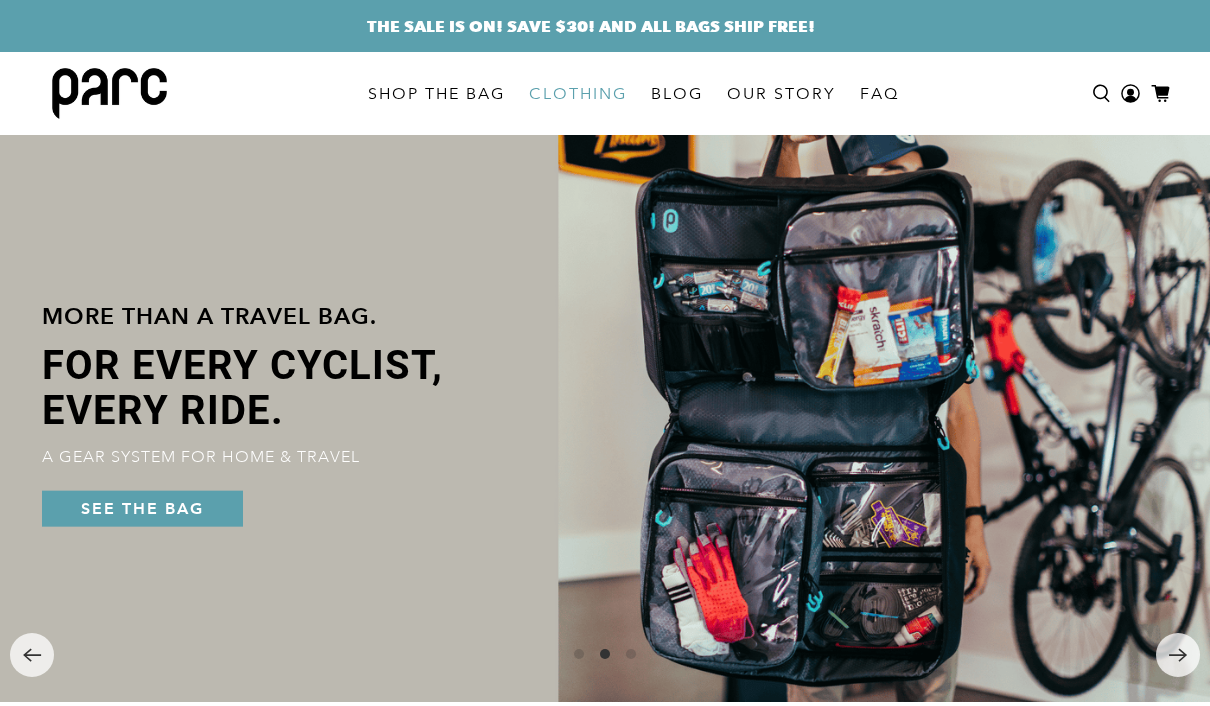 click on "CLOTHING" at bounding box center (578, 94) 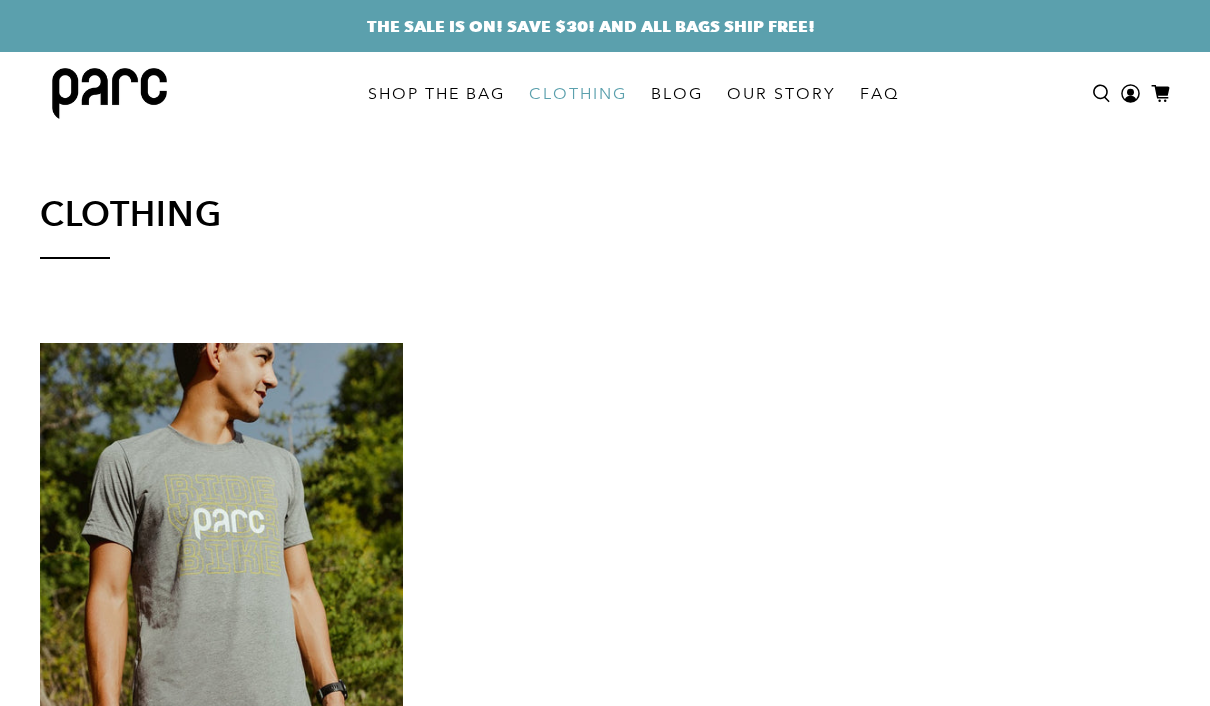scroll, scrollTop: 0, scrollLeft: 0, axis: both 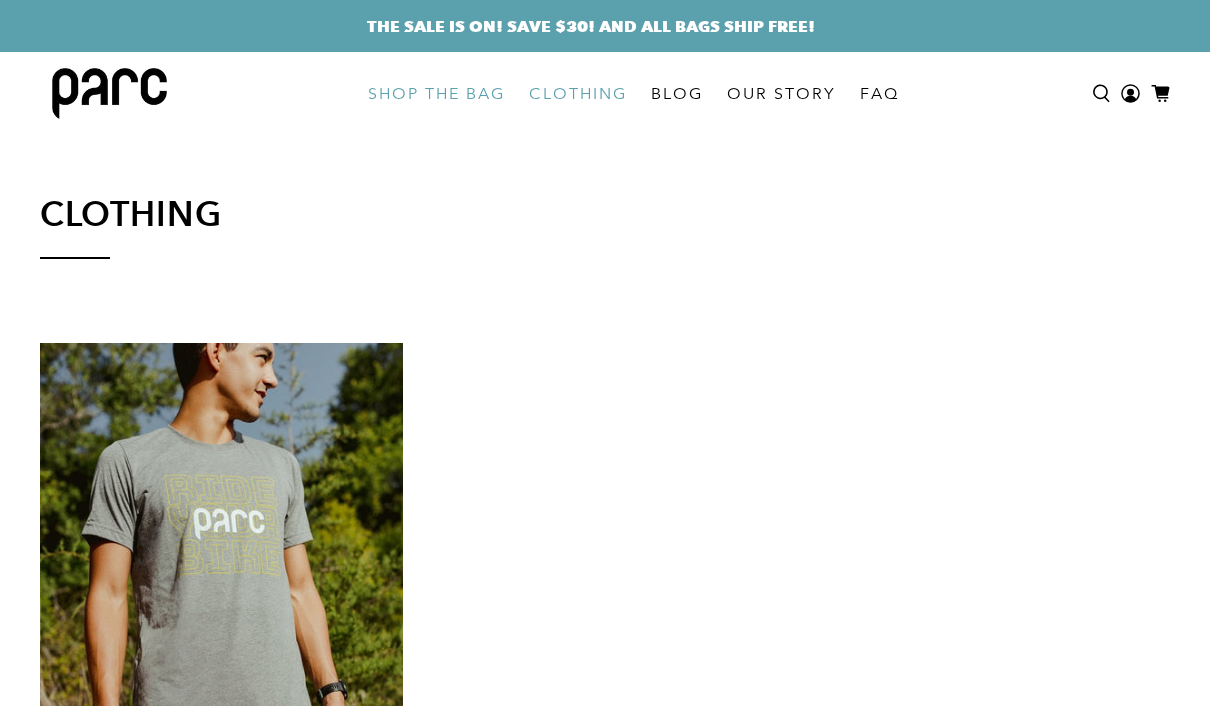 click on "SHOP THE BAG" at bounding box center [436, 94] 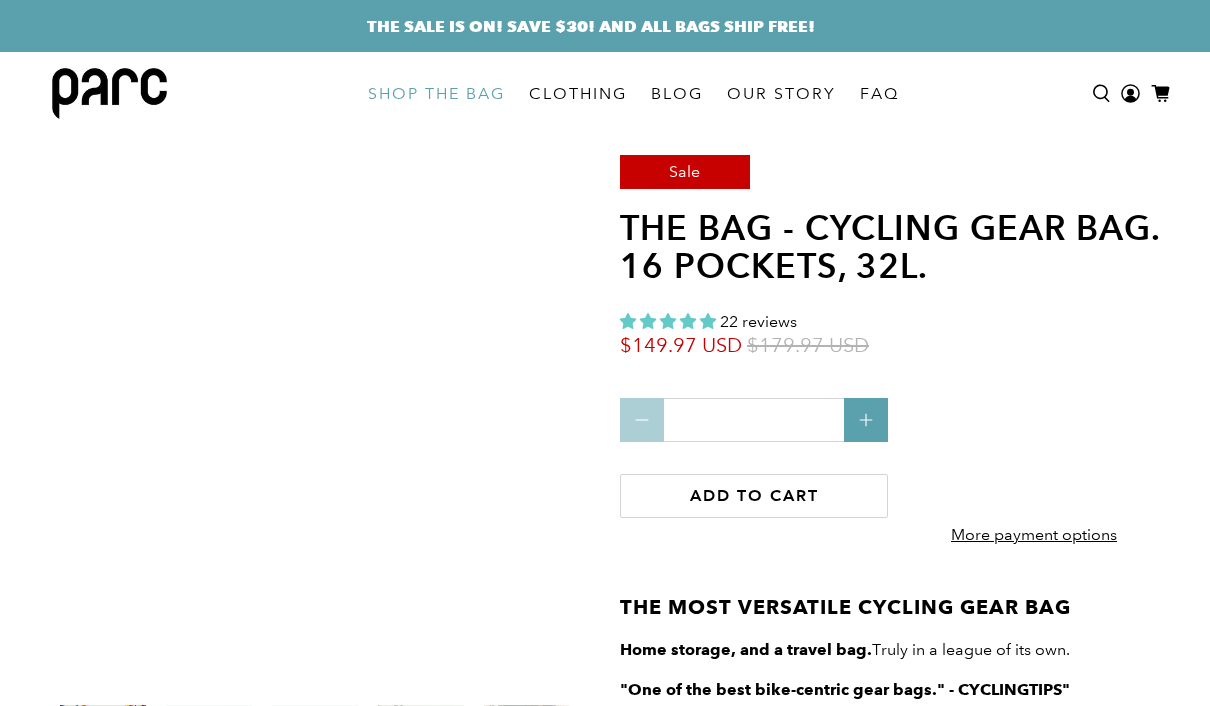 scroll, scrollTop: 0, scrollLeft: 0, axis: both 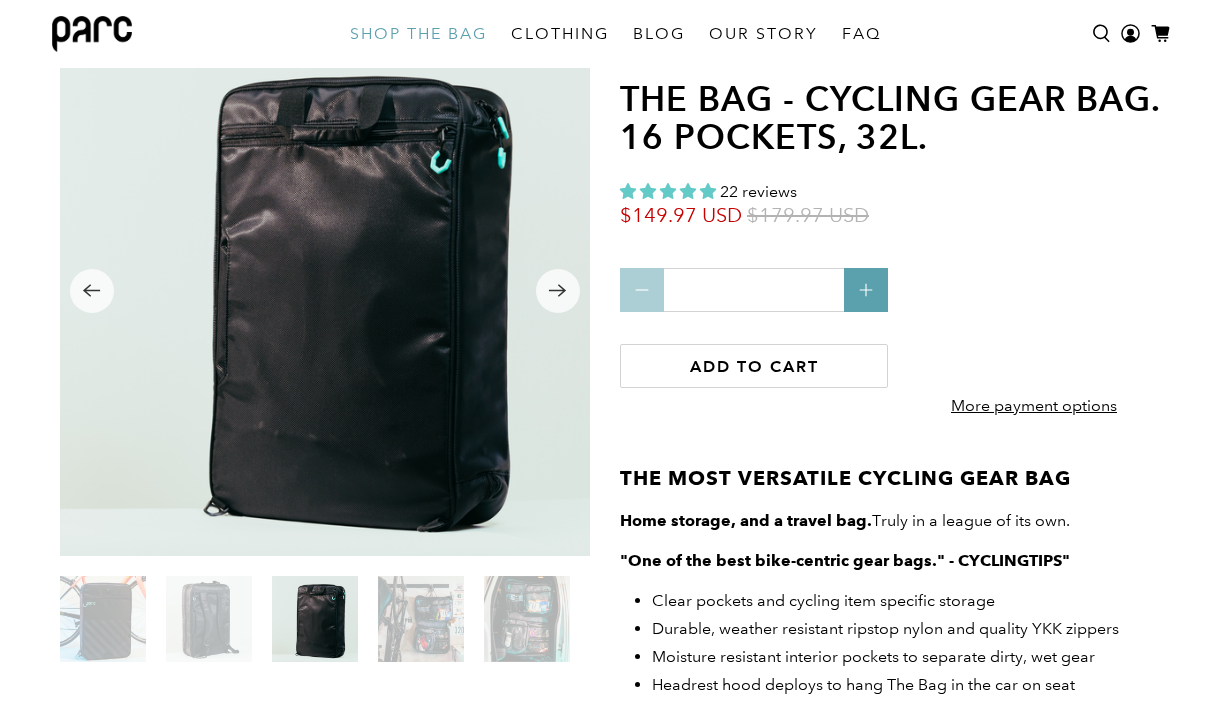 click at bounding box center (325, 291) 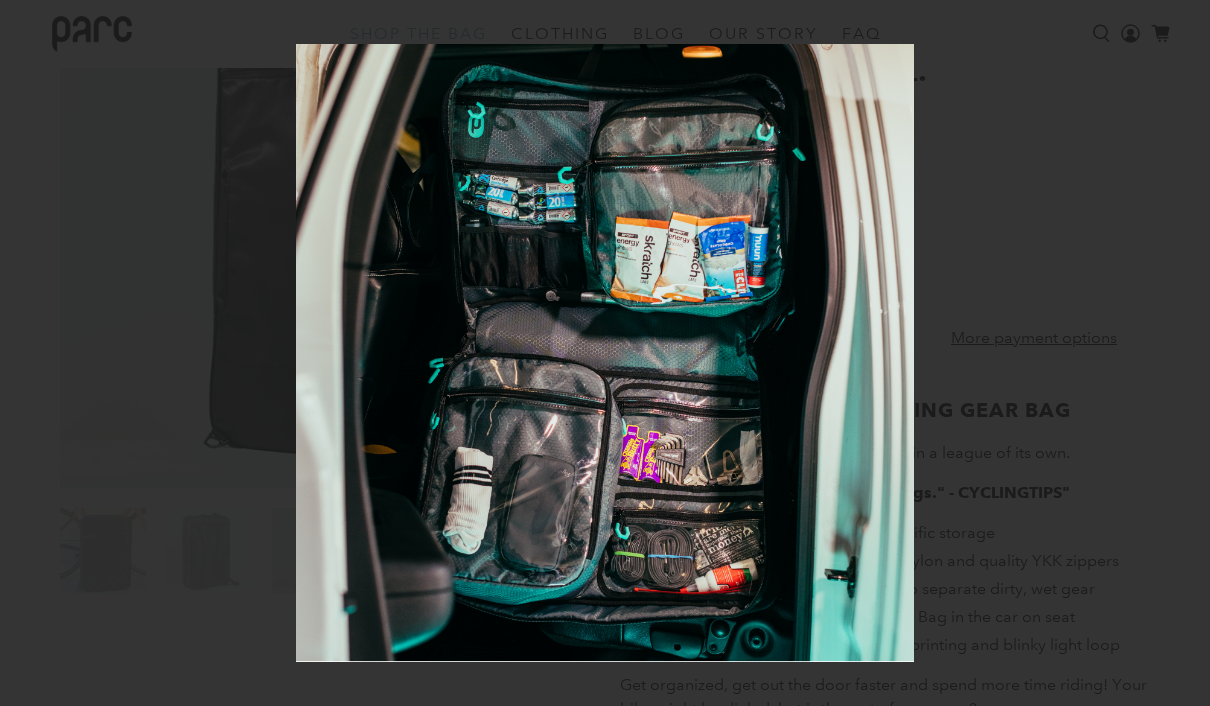click on "5  /  11" at bounding box center (605, 353) 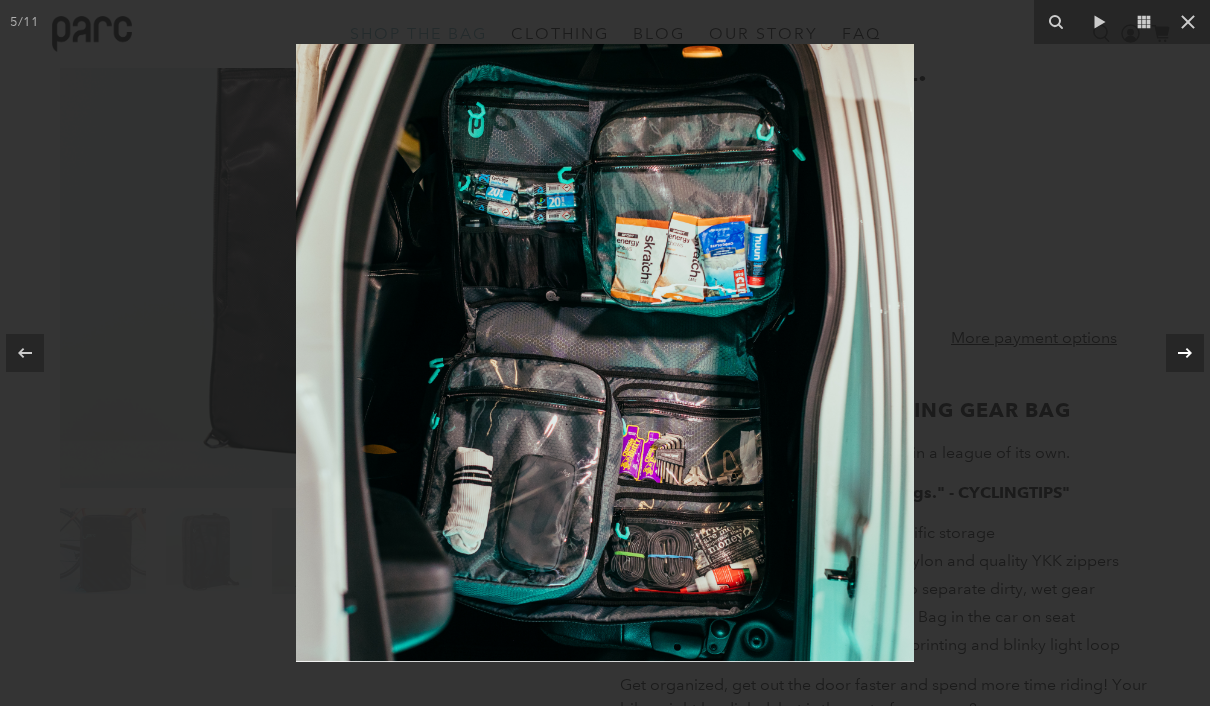 click 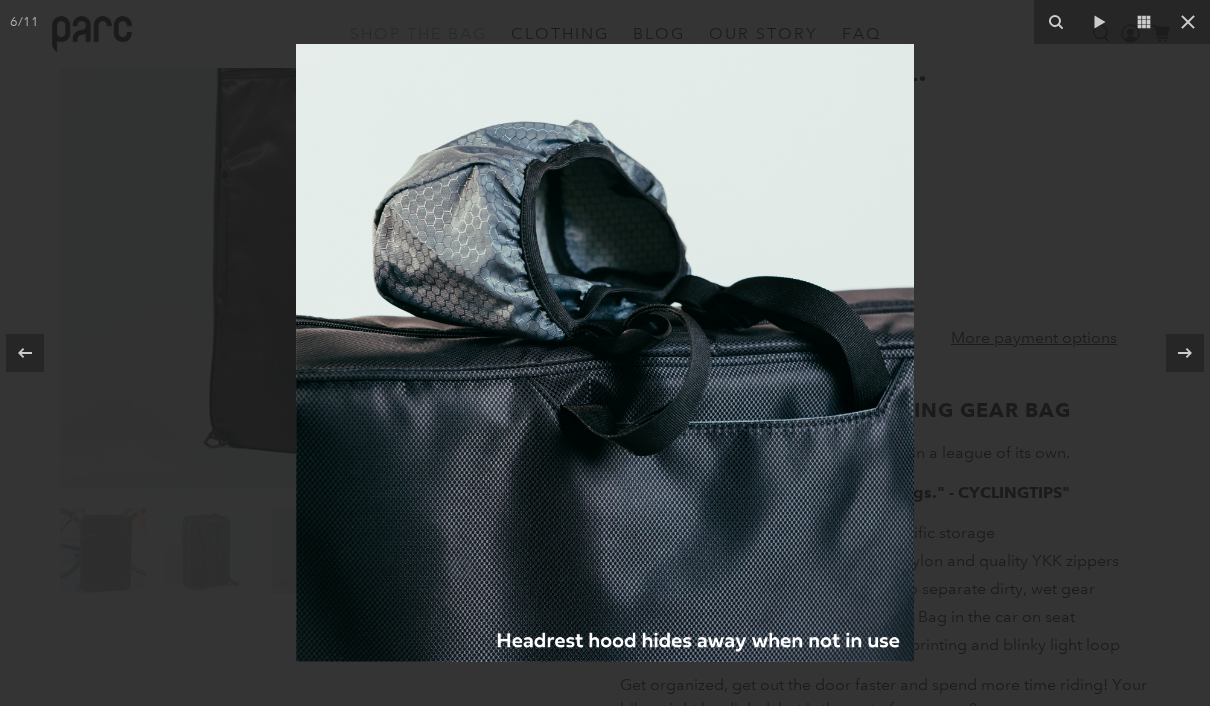 drag, startPoint x: 1177, startPoint y: 354, endPoint x: -1, endPoint y: -115, distance: 1267.9294 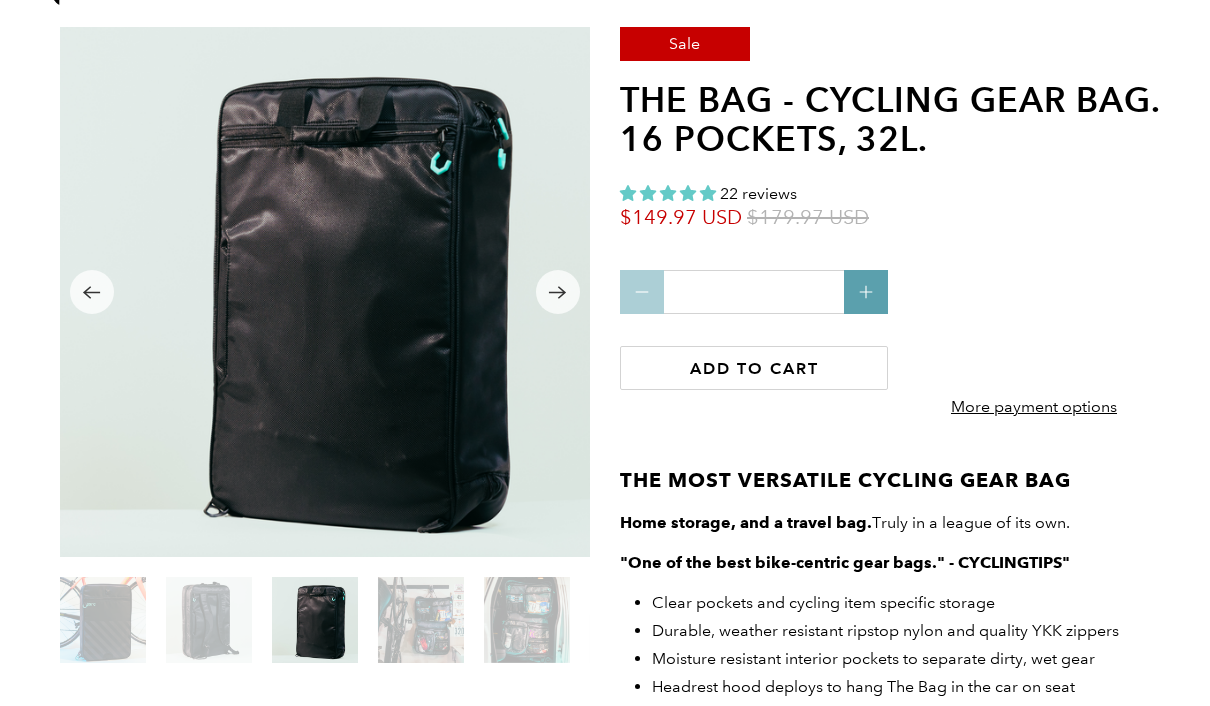 scroll, scrollTop: 0, scrollLeft: 0, axis: both 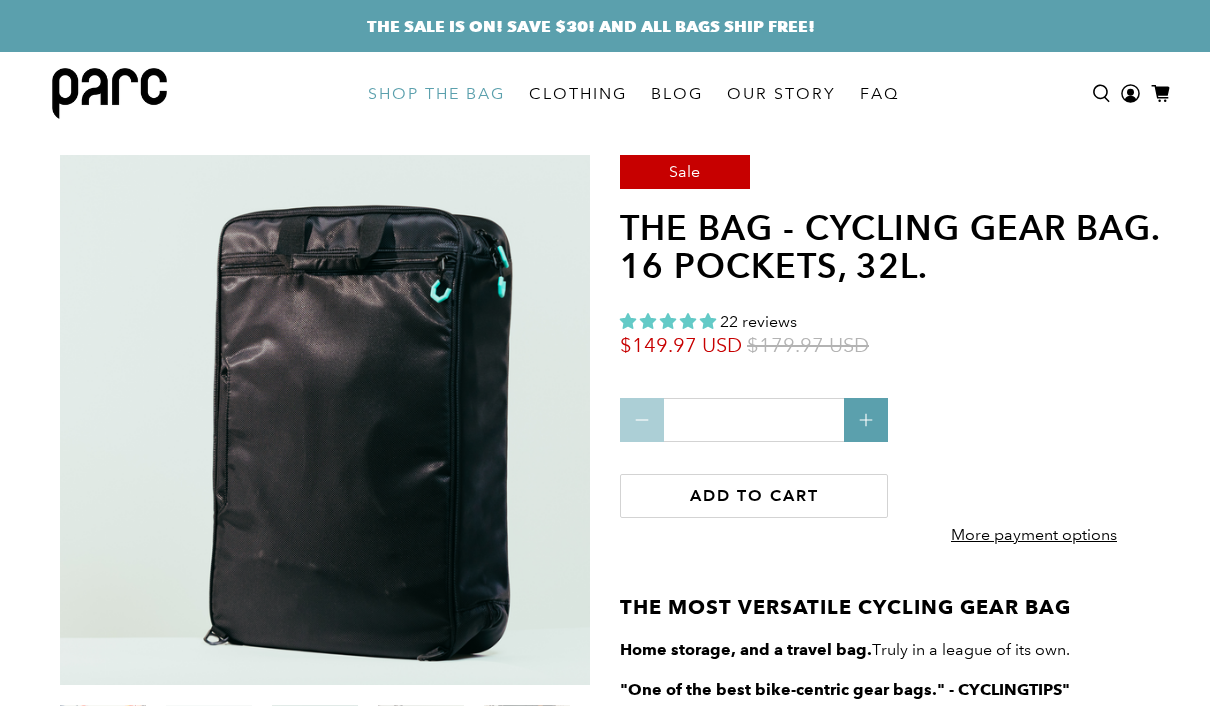 click on "SHOP THE BAG" at bounding box center (436, 94) 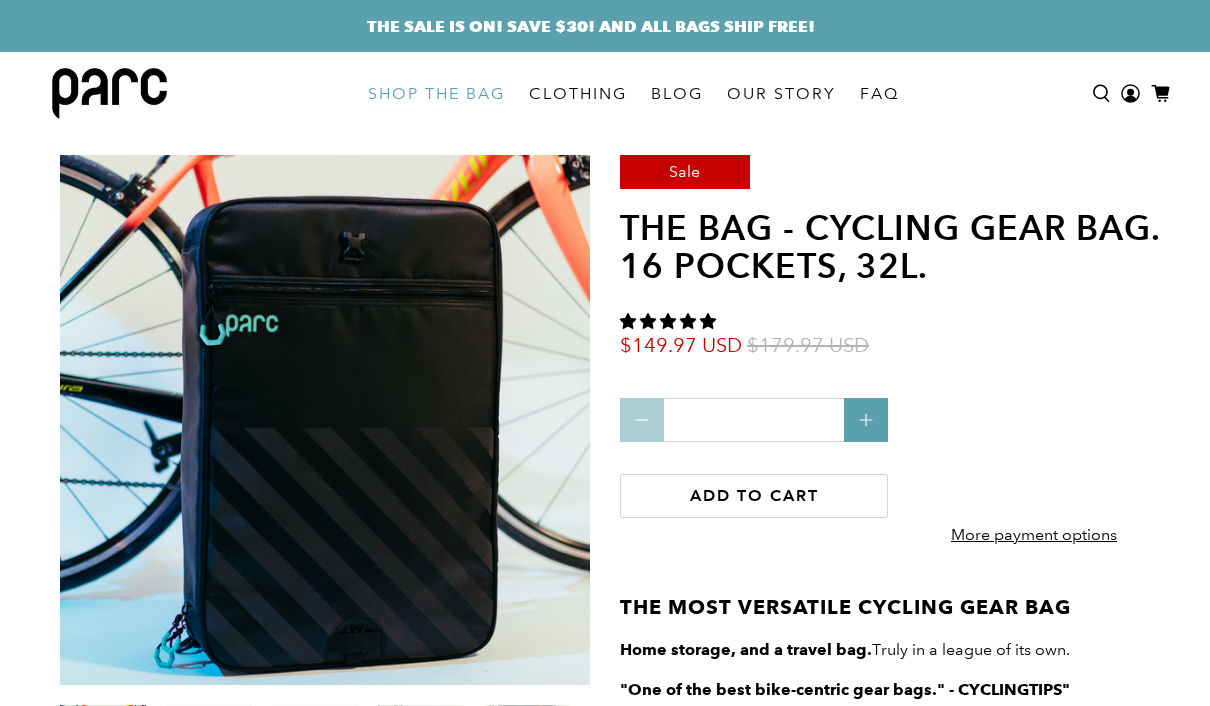 scroll, scrollTop: 0, scrollLeft: 0, axis: both 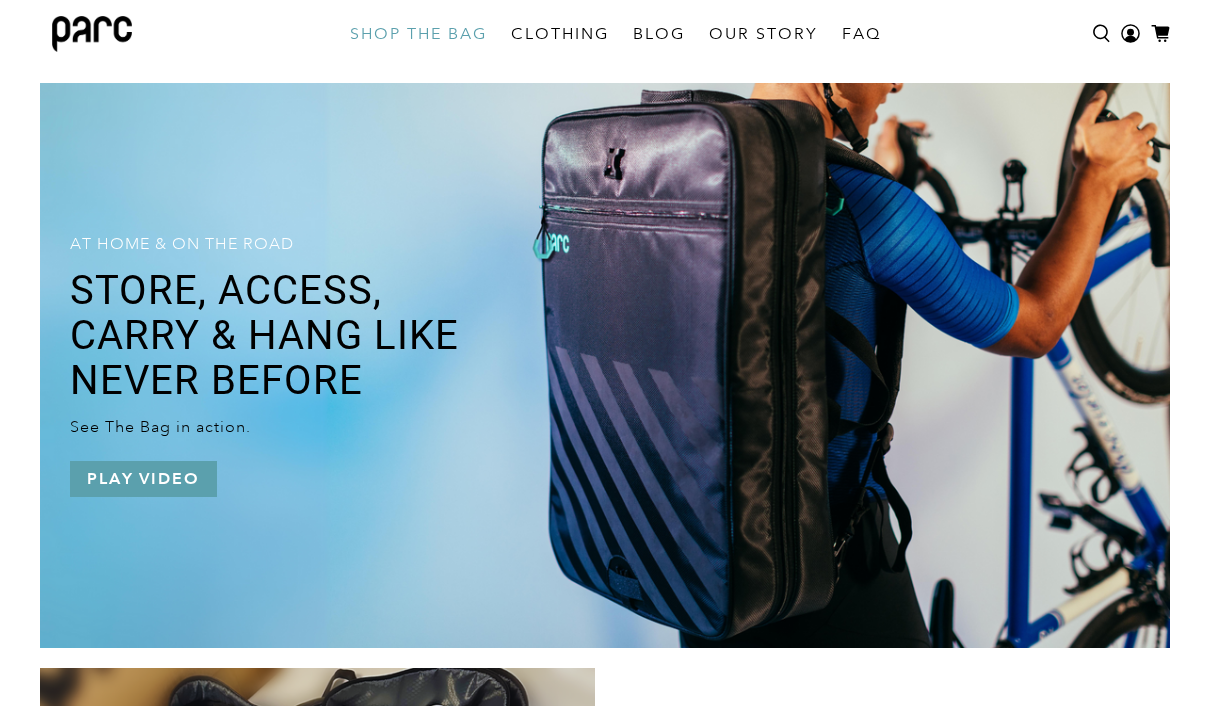 click on "Play video" at bounding box center (143, 479) 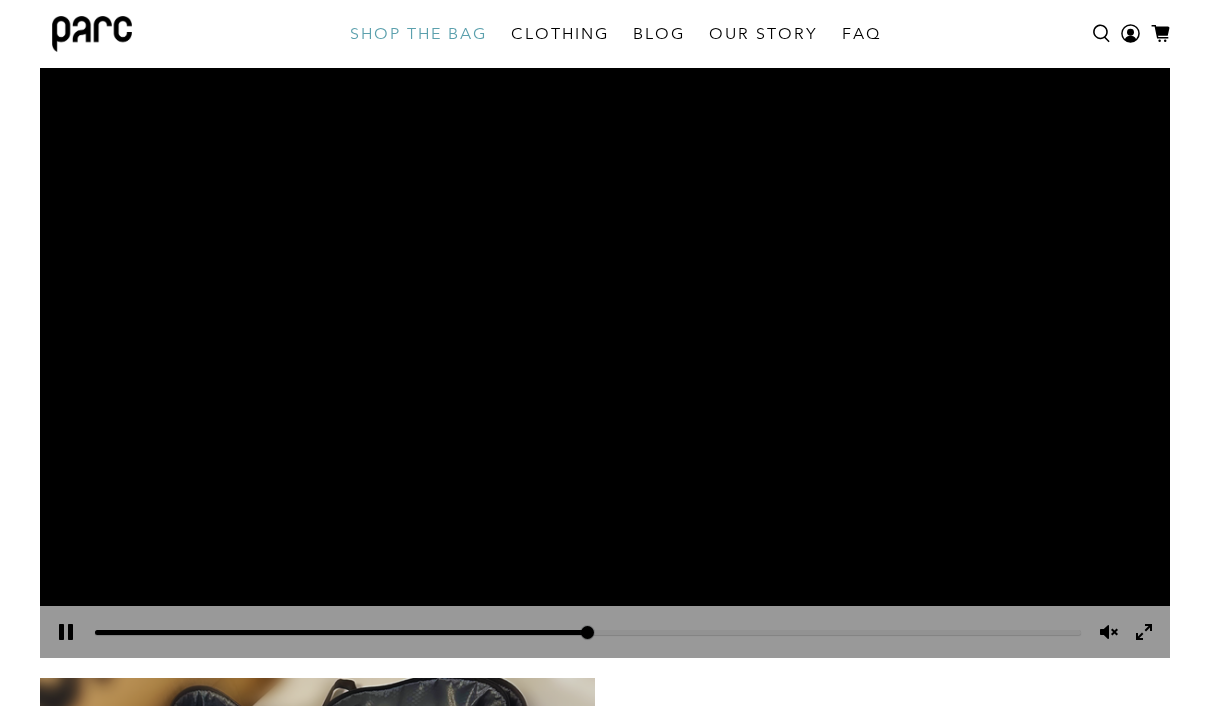 scroll, scrollTop: 1501, scrollLeft: 0, axis: vertical 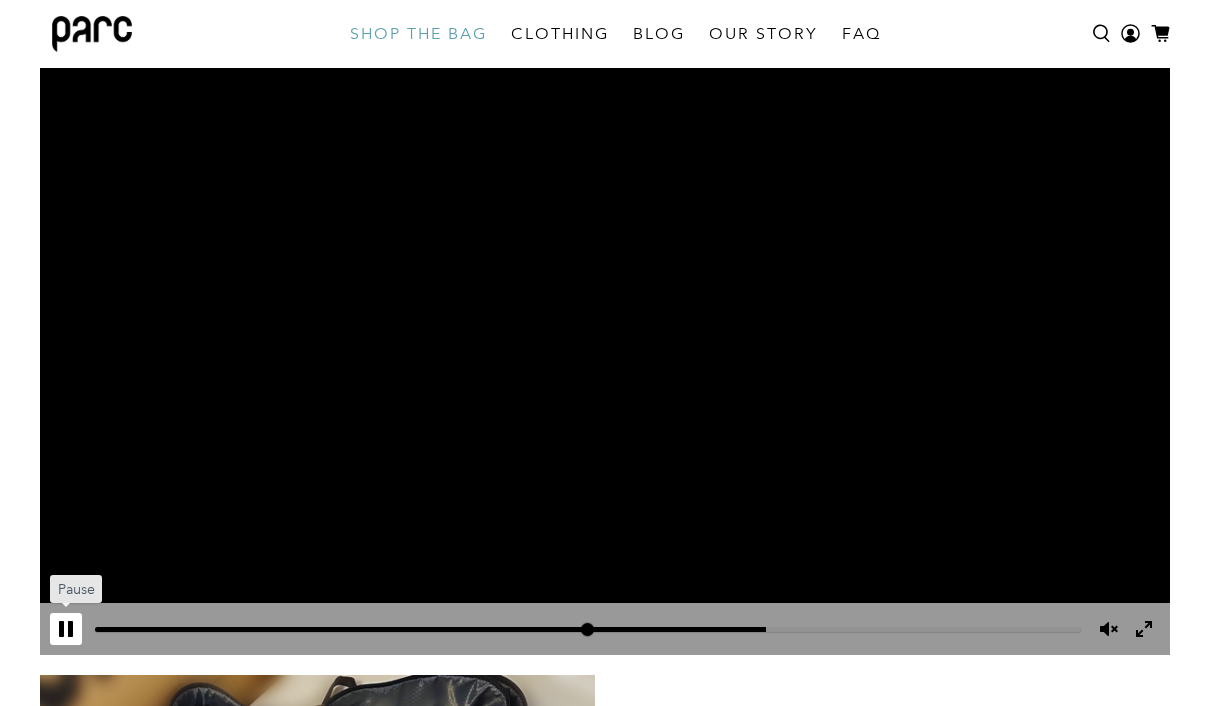 click on "Pause Play" at bounding box center [66, 629] 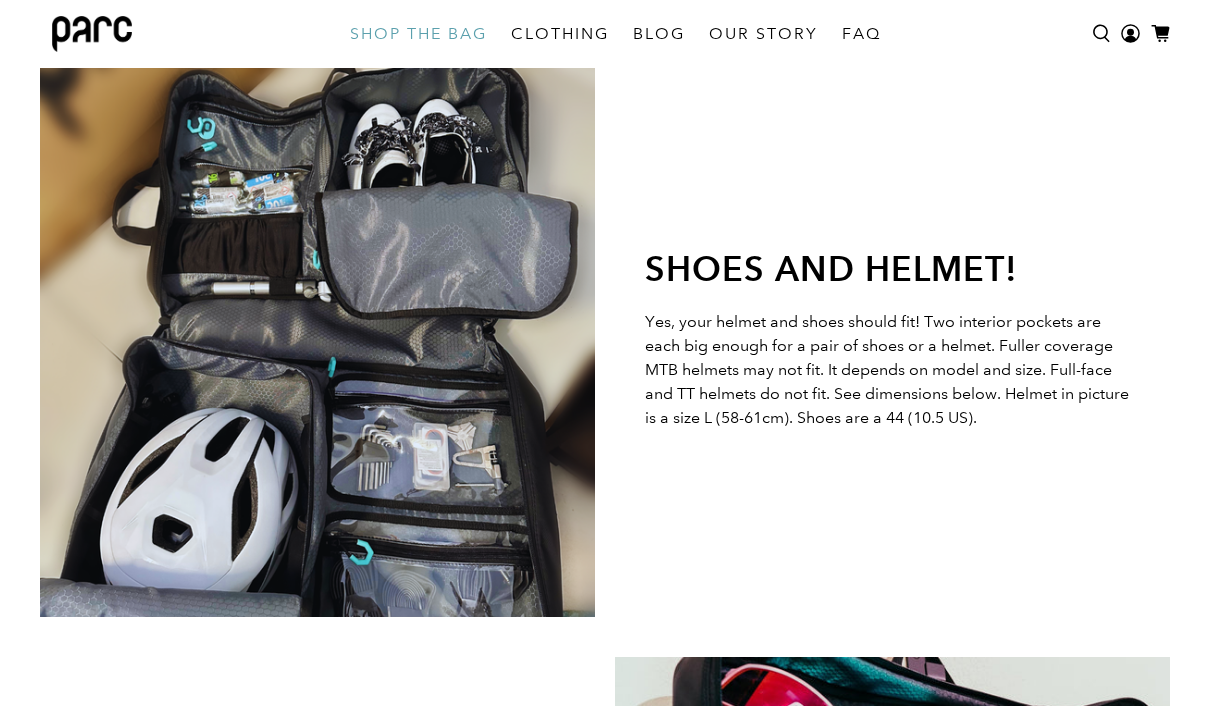 scroll, scrollTop: 2142, scrollLeft: 0, axis: vertical 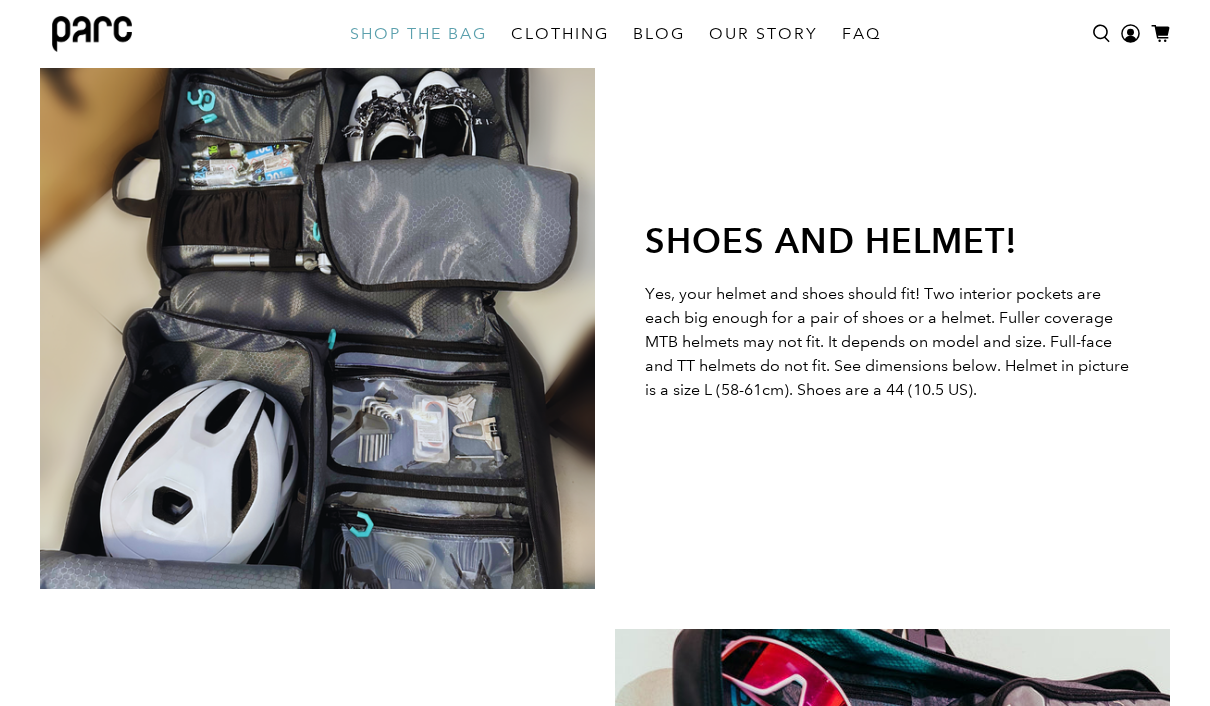 click at bounding box center [317, 311] 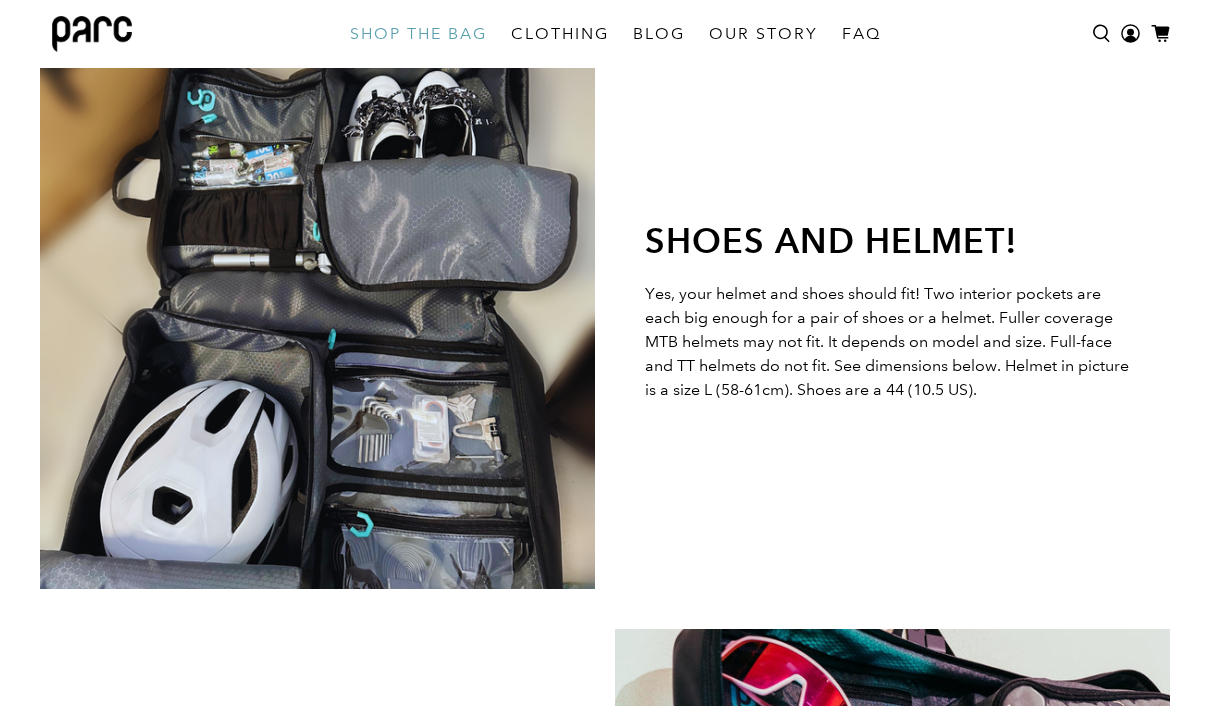 click on "Shoes and helmet!     Yes, your helmet and shoes should fit! Two interior pockets are each big enough for a pair of shoes or a helmet. Fuller coverage MTB helmets may not fit. It depends on model and size. Full-face and TT helmets do not fit. See dimensions below. Helmet in picture is a size L (58-61cm). Shoes are a 44 (10.5 US)." at bounding box center [605, 311] 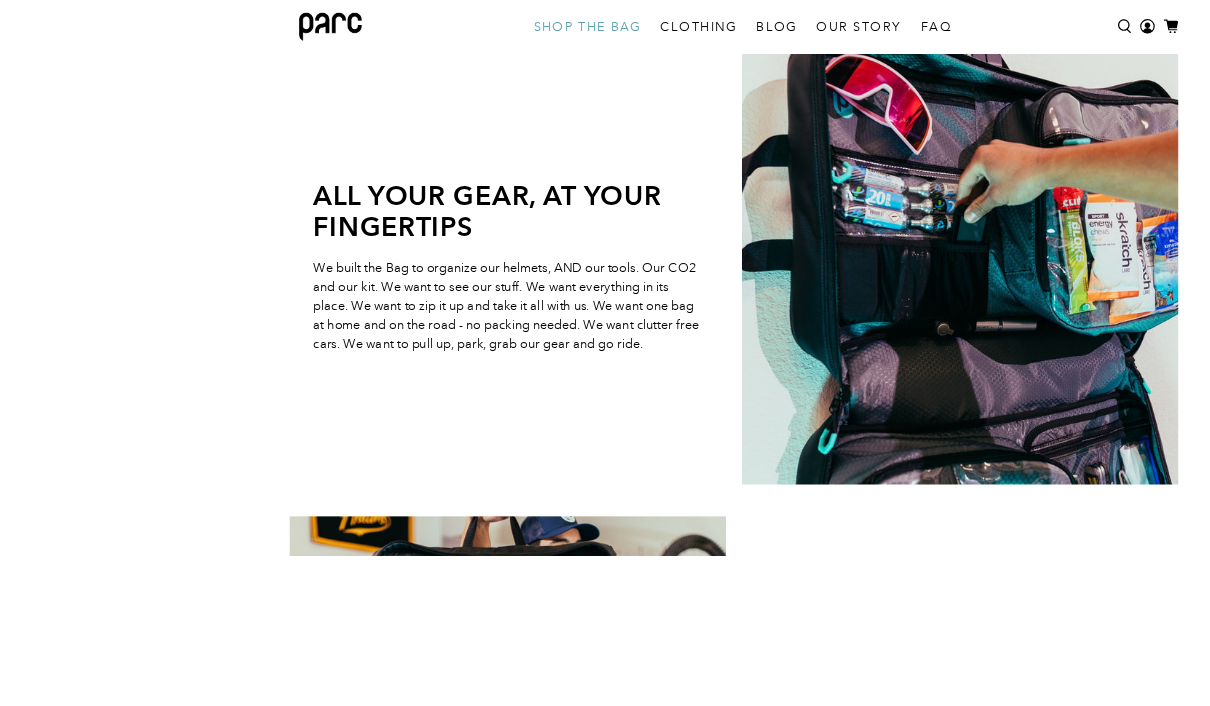 scroll, scrollTop: 2874, scrollLeft: 0, axis: vertical 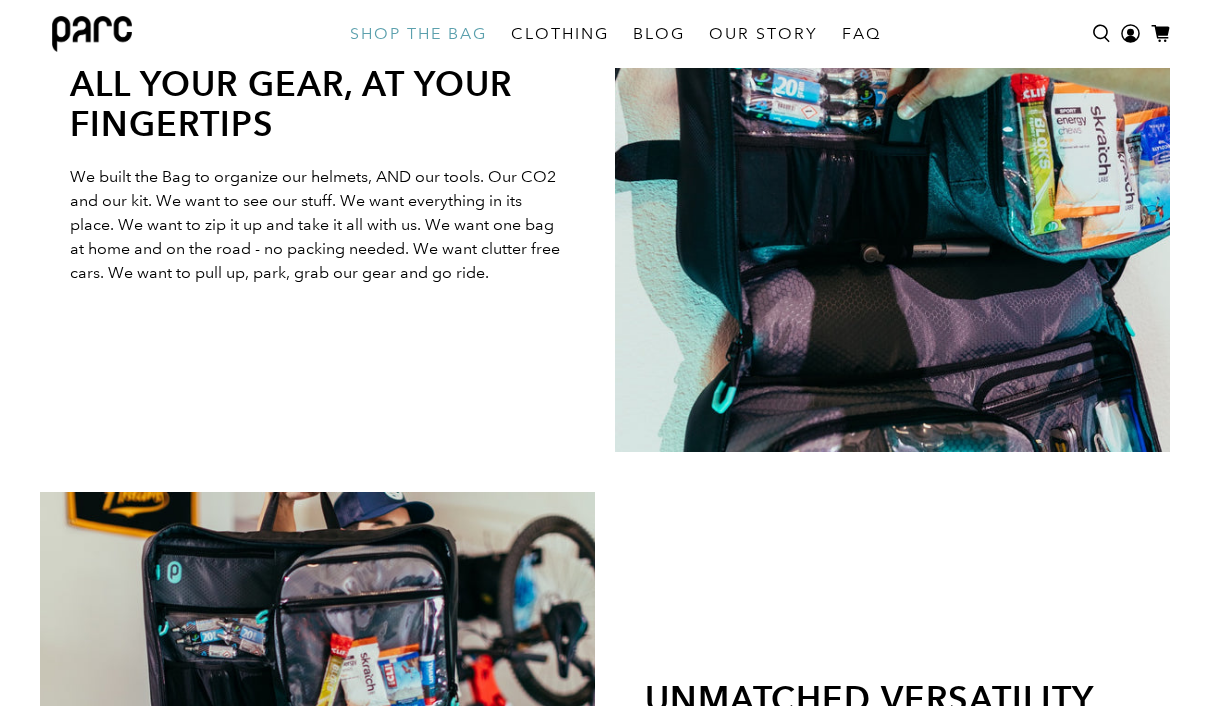 click on "unmatched versatility     Wherever you ride, The Bag is ready to go. Throw your muddy gear inside and ride home in the rain. Waterproof materials inside and out keep moisture out, or in, and make for easy cleaning. Carry it as a backpack, hang it at home or in the car. Reflective printing and a light loop keep you visible in low light." at bounding box center [605, 769] 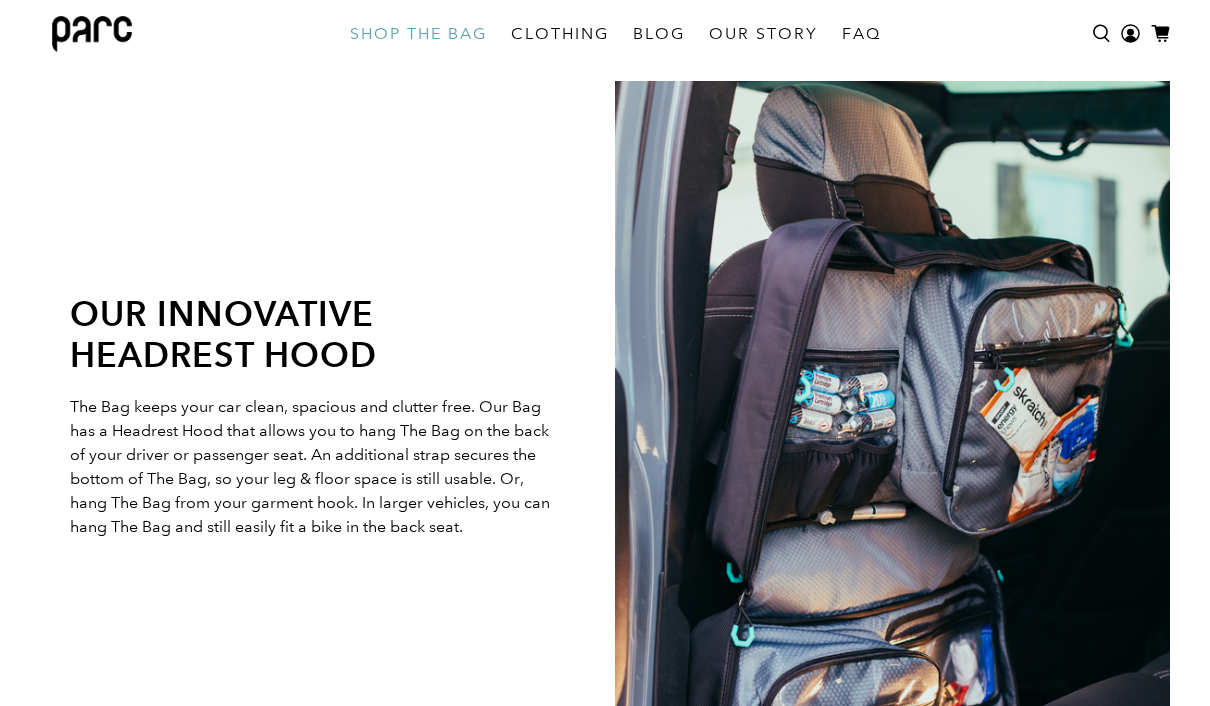 scroll, scrollTop: 3882, scrollLeft: 0, axis: vertical 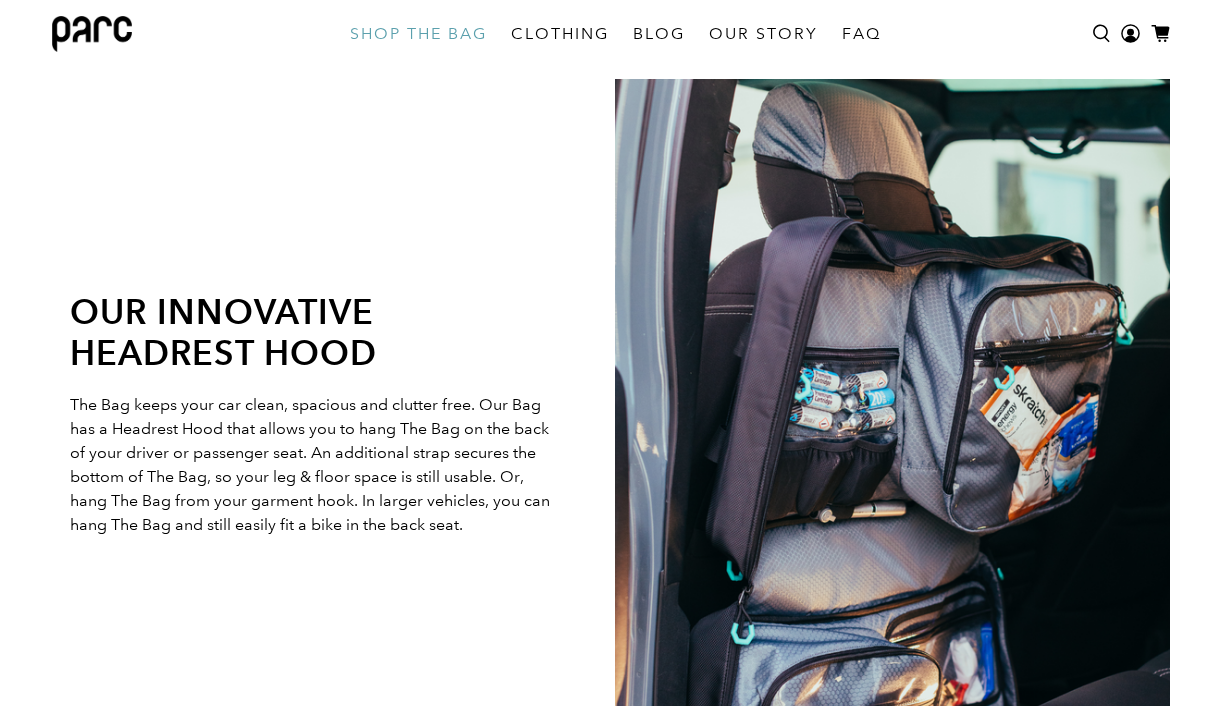 click on "our innovative headrest hood     The Bag keeps your car clean, spacious and clutter free. Our Bag has a Headrest Hood that allows you to hang The Bag on the back of your driver or passenger seat. An additional strap secures the bottom of The Bag, so your leg & floor space is still usable. Or, hang The Bag from your garment hook. In larger vehicles, you can hang The Bag and still easily fit a bike in the back seat." at bounding box center (605, 415) 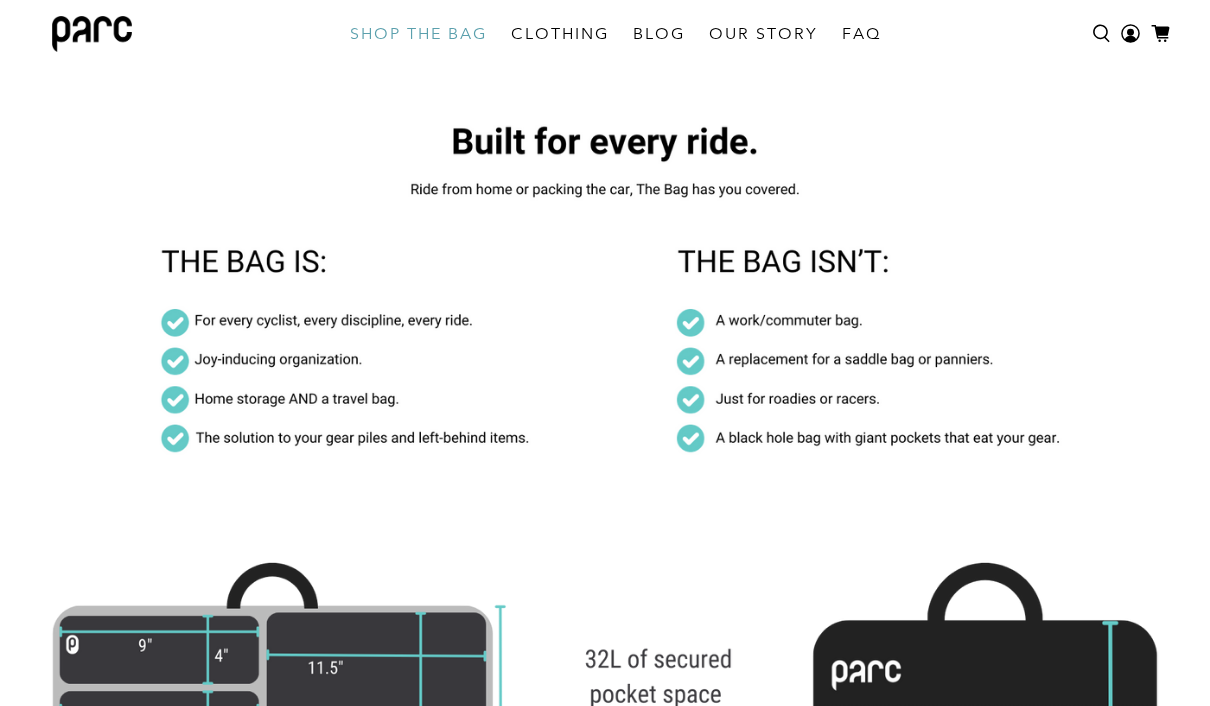 scroll, scrollTop: 4548, scrollLeft: 0, axis: vertical 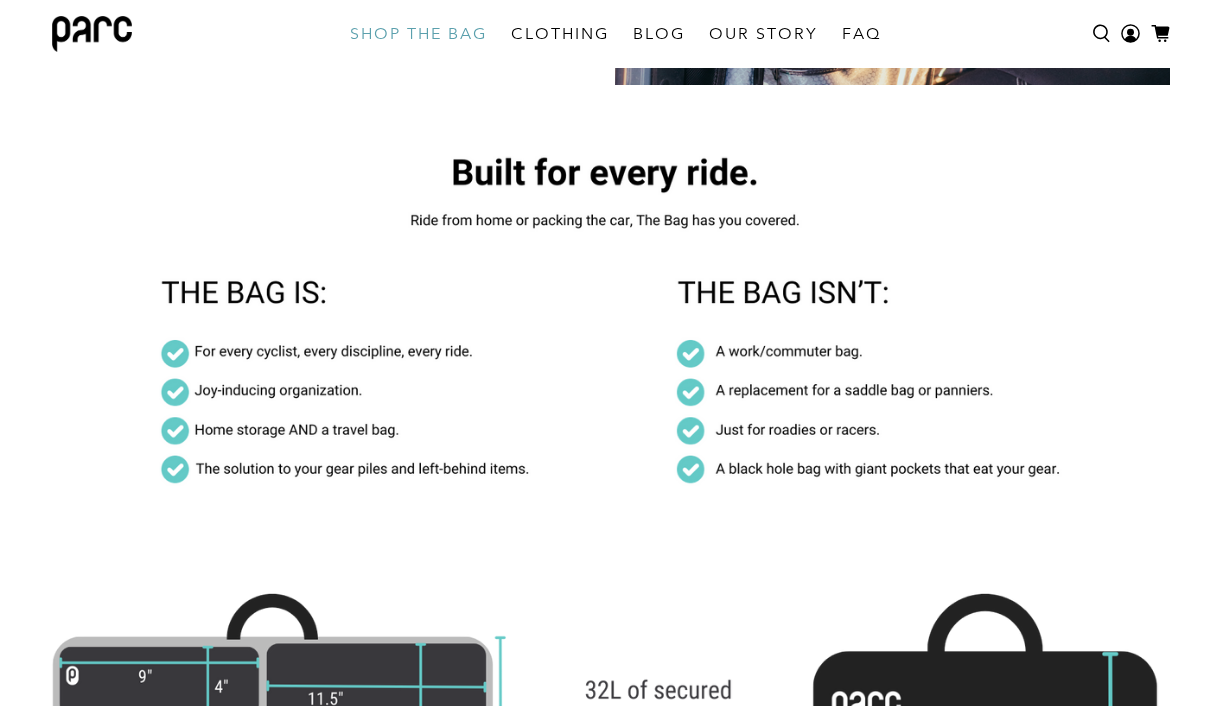 click at bounding box center (605, 340) 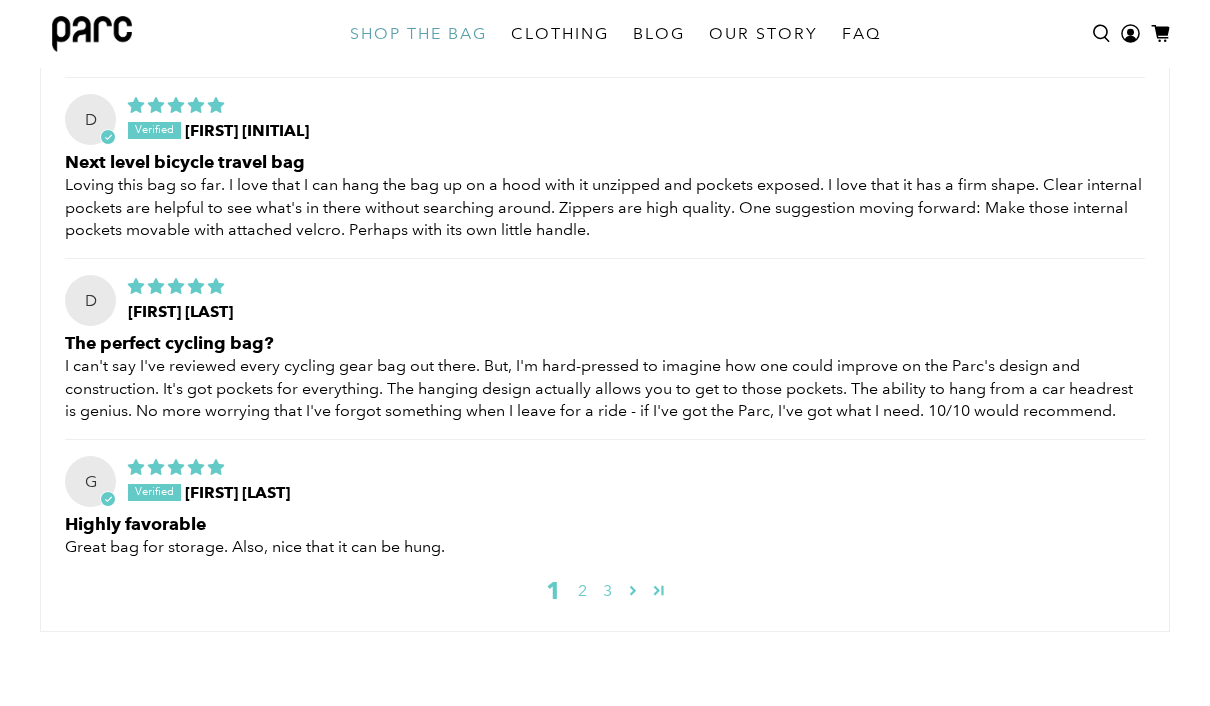 scroll, scrollTop: 6266, scrollLeft: 0, axis: vertical 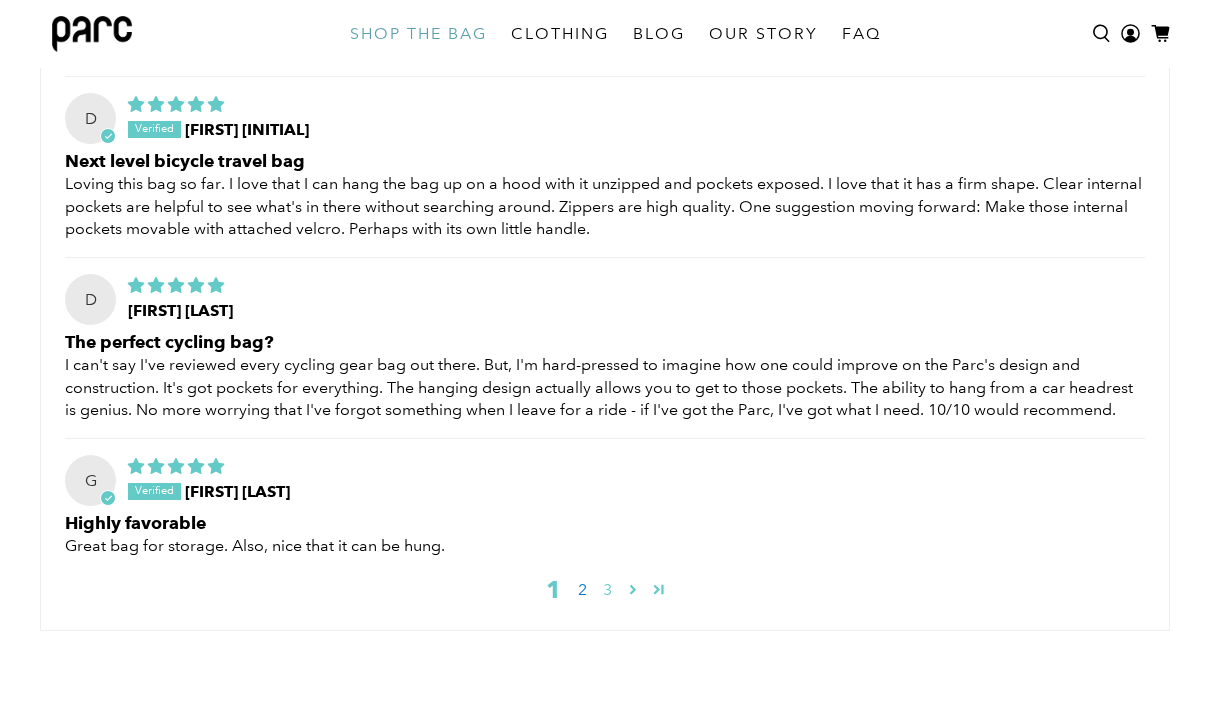 click on "2" at bounding box center [582, 590] 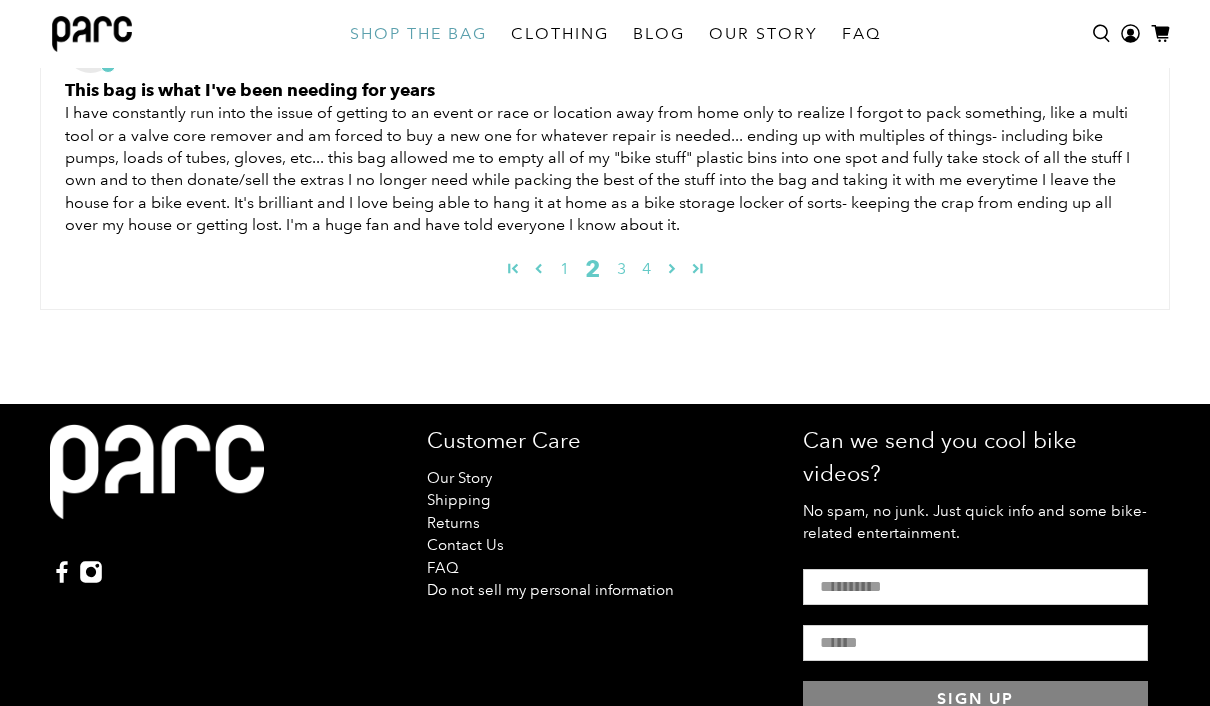 scroll, scrollTop: 6876, scrollLeft: 0, axis: vertical 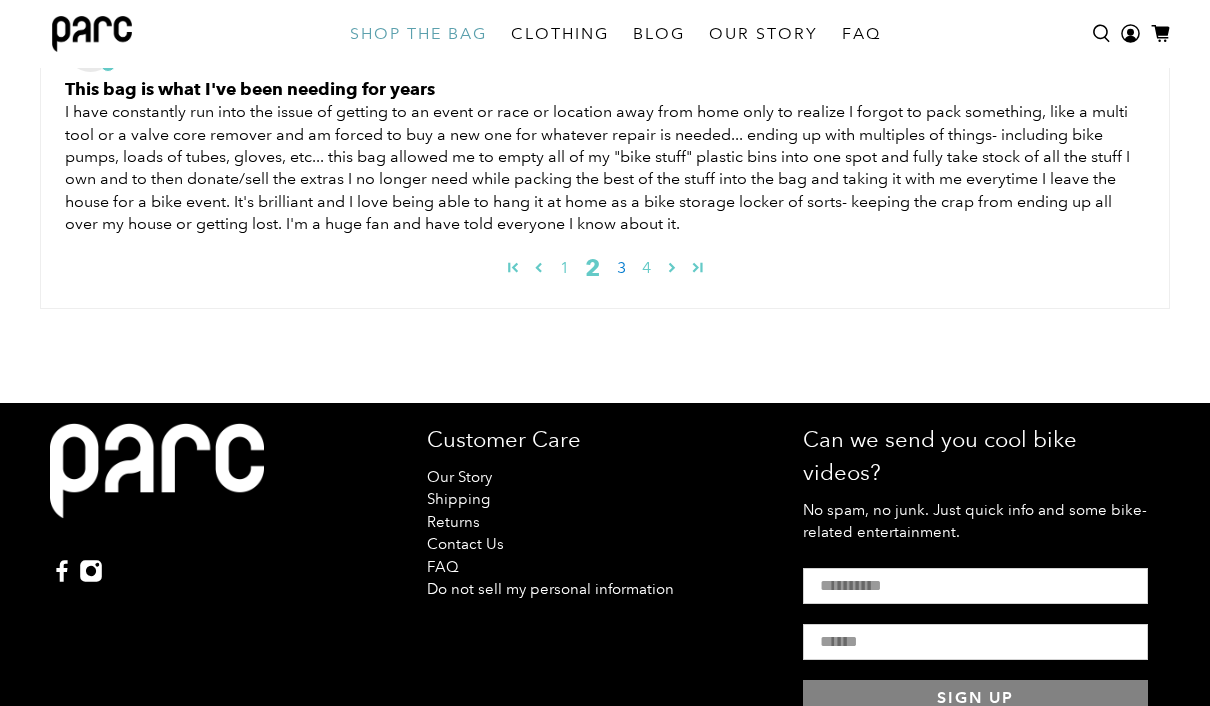 click on "3" at bounding box center [621, 268] 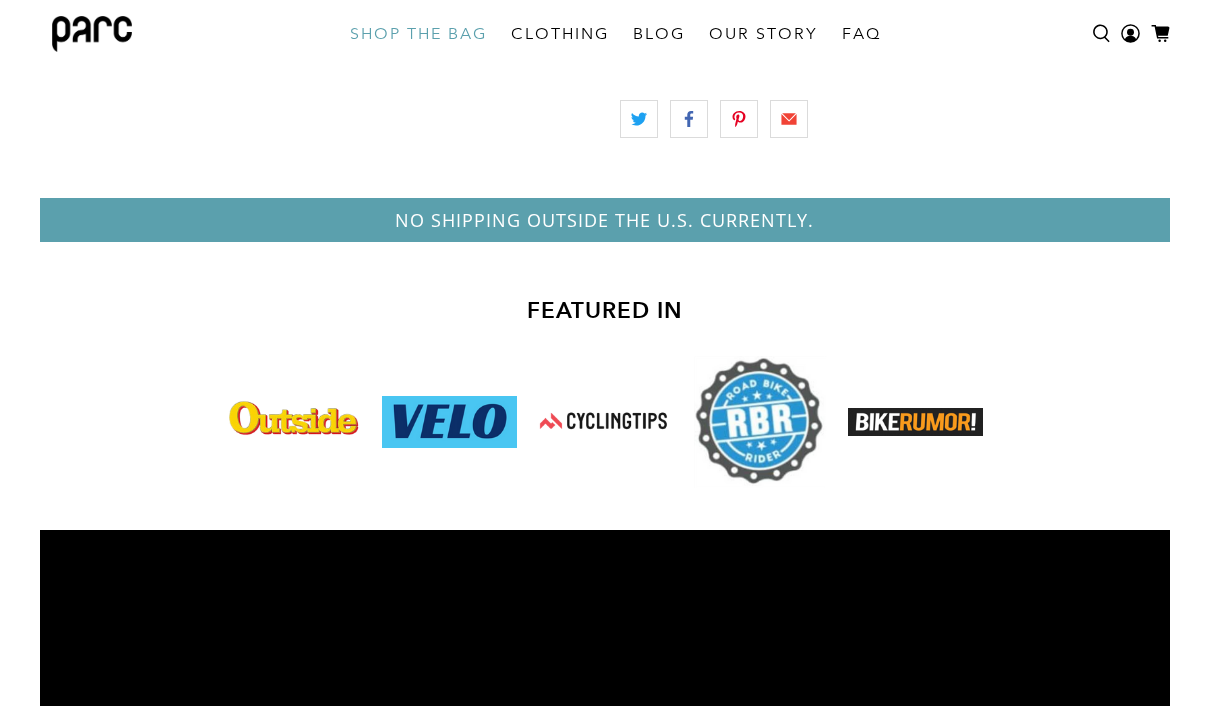 scroll, scrollTop: 990, scrollLeft: 0, axis: vertical 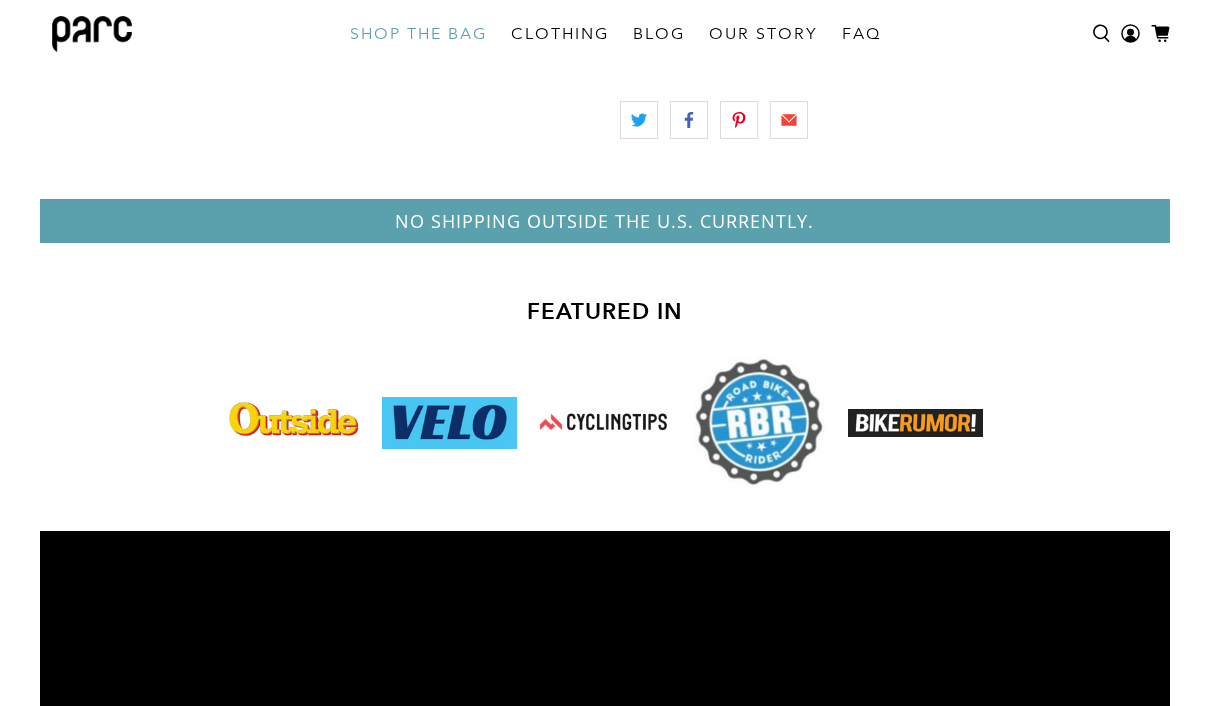 click at bounding box center [604, 423] 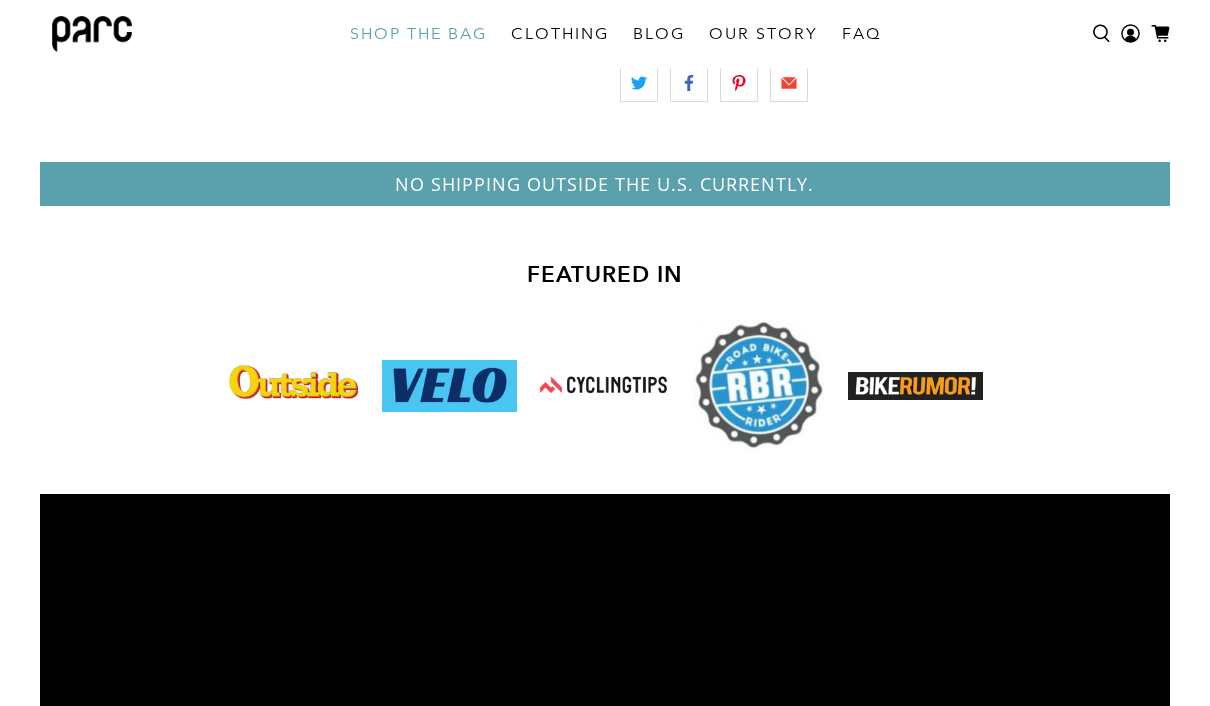 scroll, scrollTop: 1010, scrollLeft: 0, axis: vertical 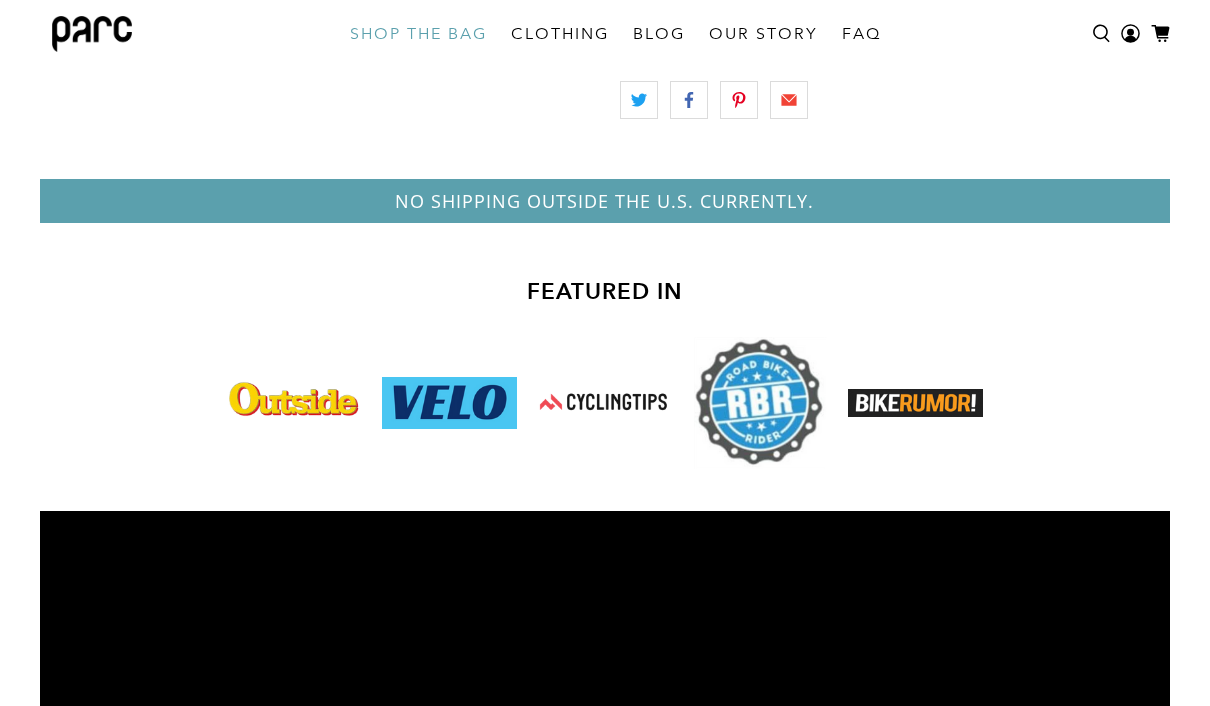 click at bounding box center [449, 403] 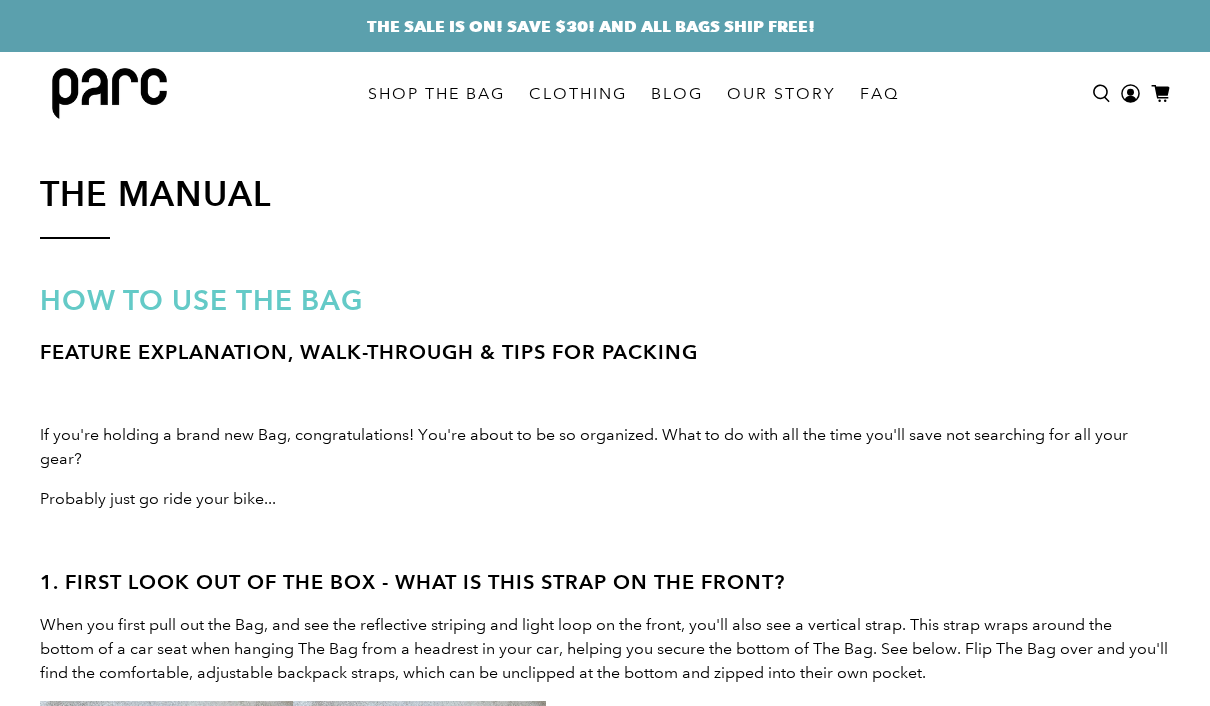 scroll, scrollTop: 0, scrollLeft: 0, axis: both 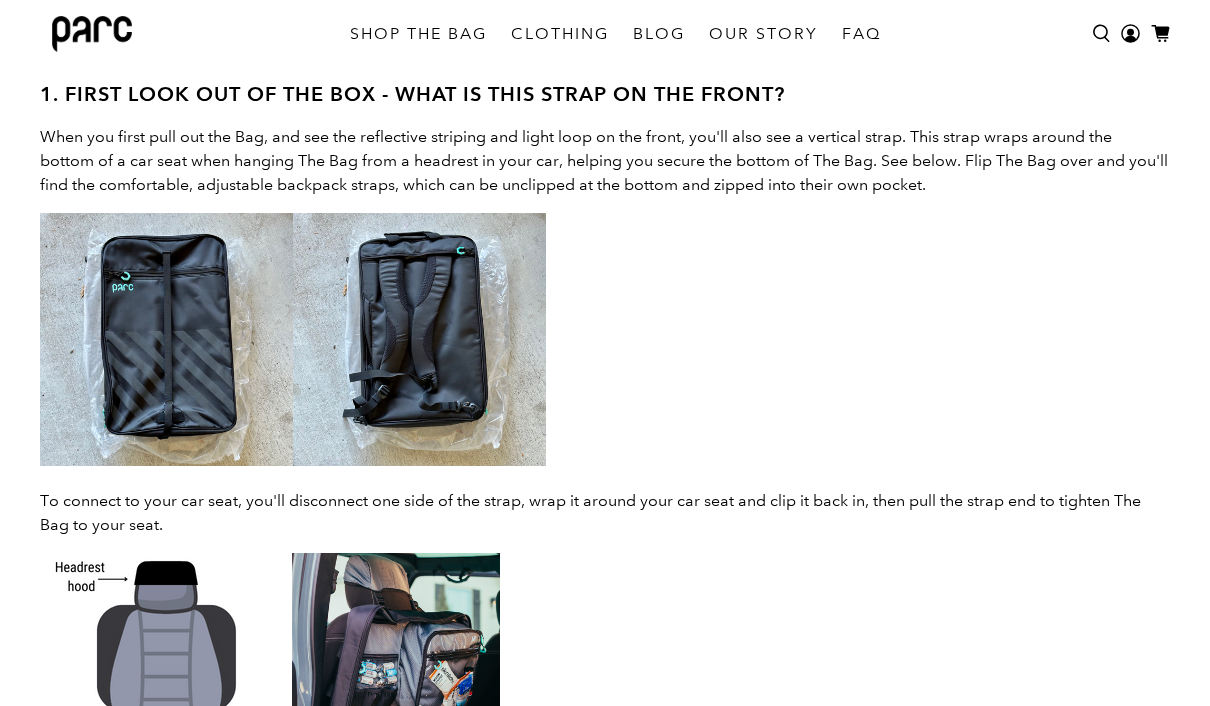 click at bounding box center [605, 343] 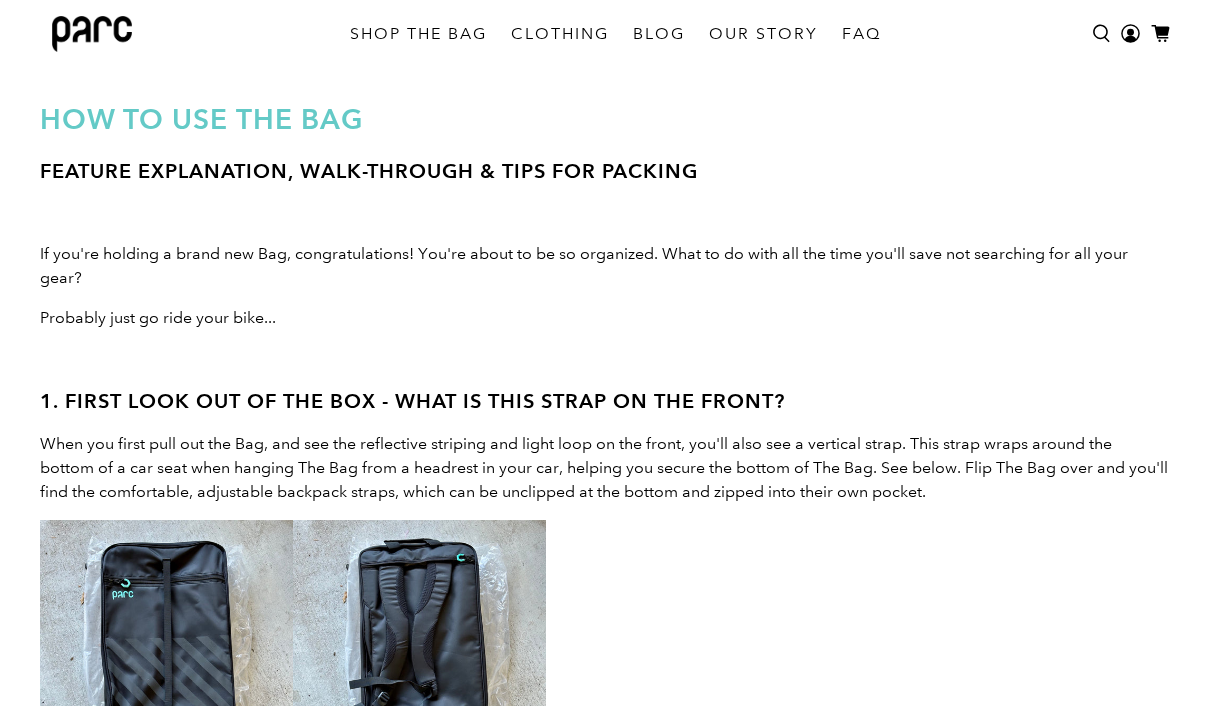 scroll, scrollTop: 0, scrollLeft: 0, axis: both 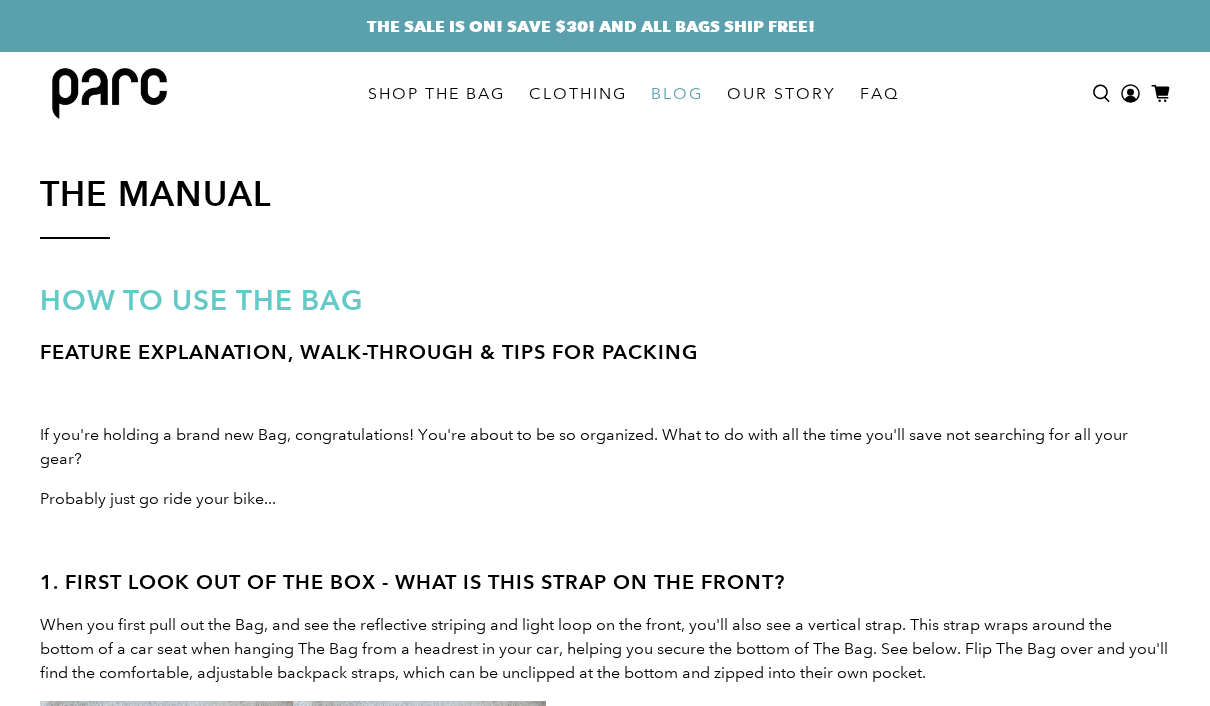 click on "BLOG" at bounding box center [677, 94] 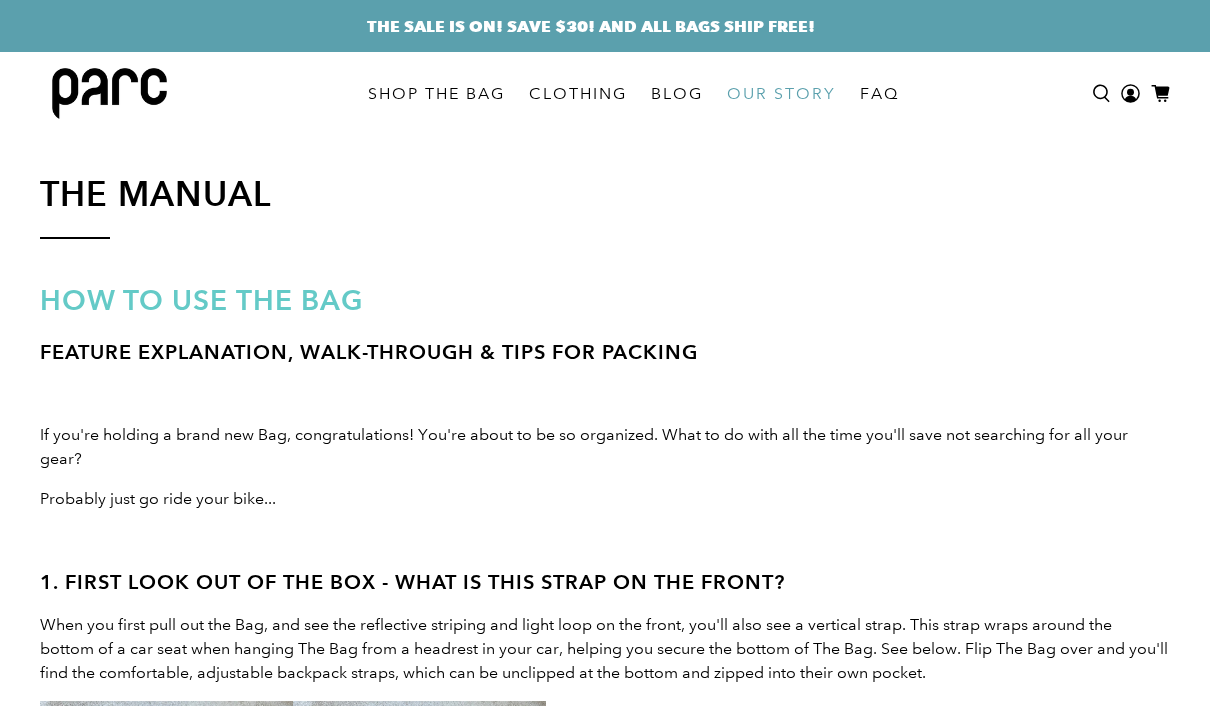 click on "OUR STORY" at bounding box center [781, 94] 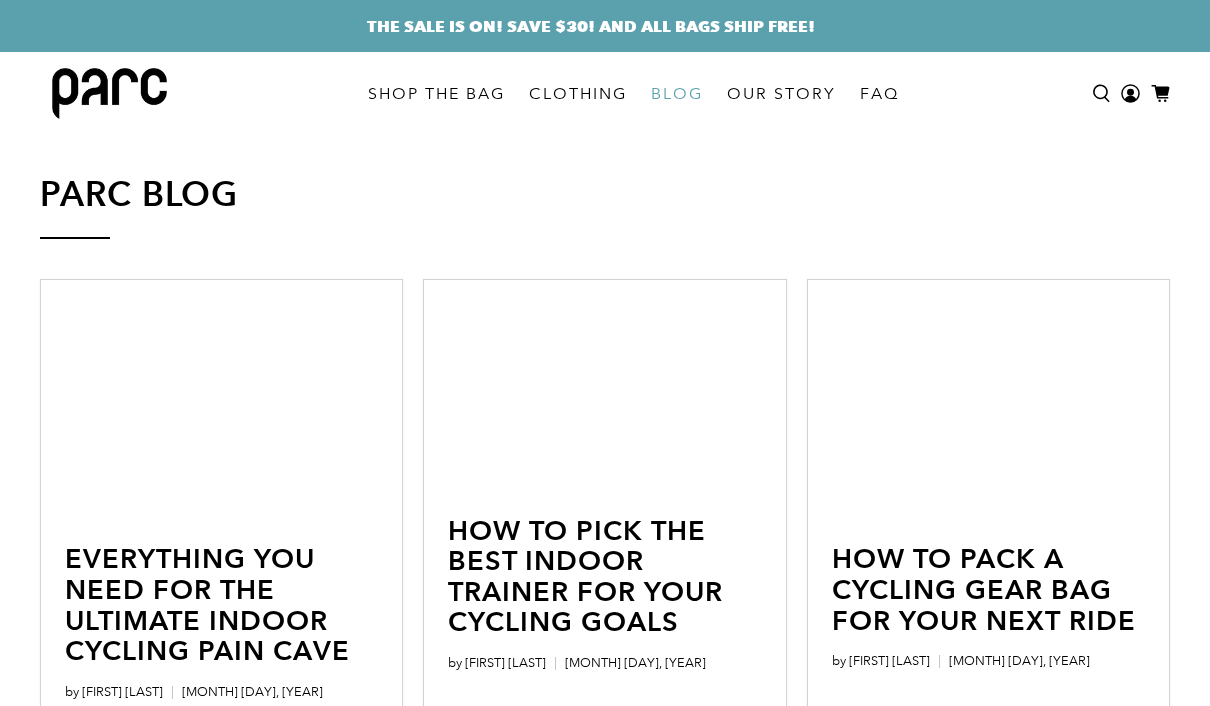 scroll, scrollTop: 0, scrollLeft: 0, axis: both 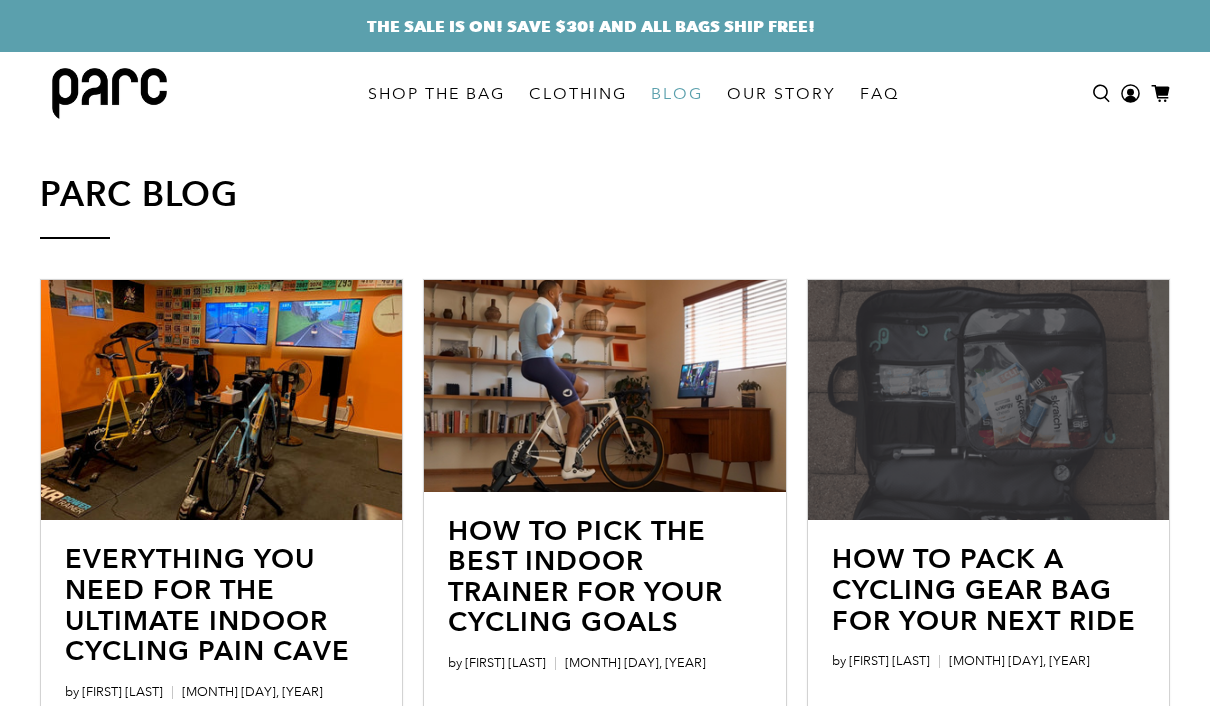 click at bounding box center [221, 415] 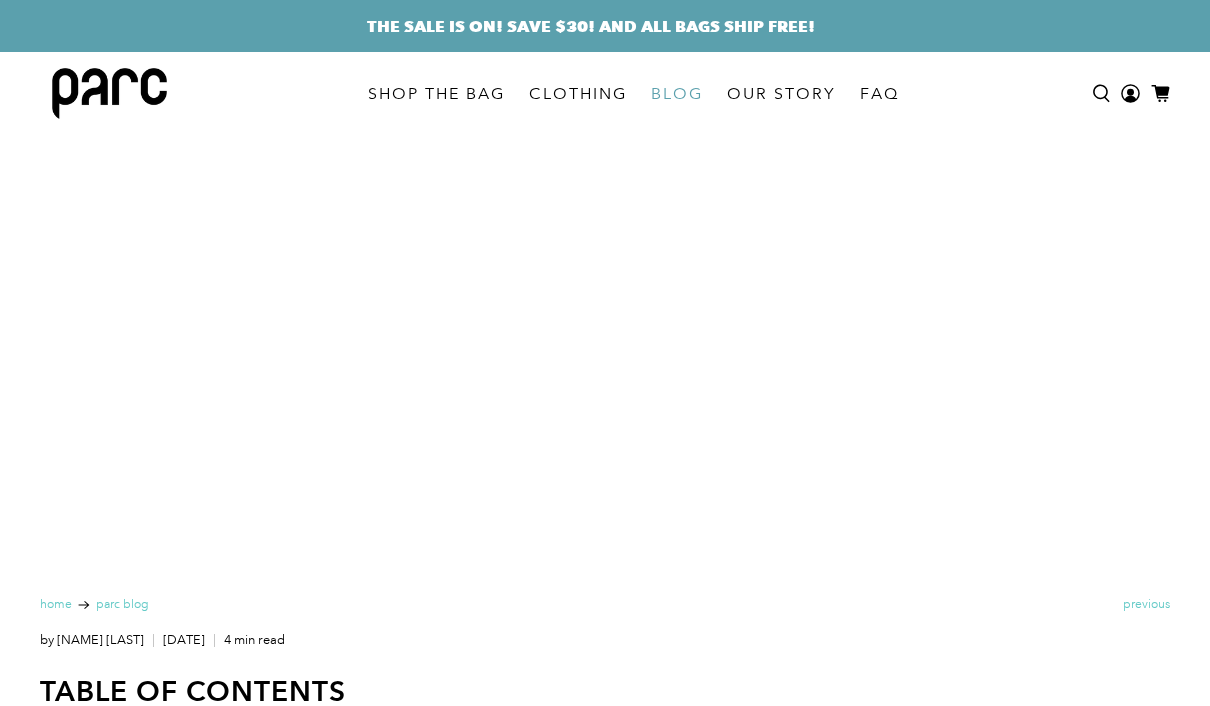 scroll, scrollTop: 0, scrollLeft: 0, axis: both 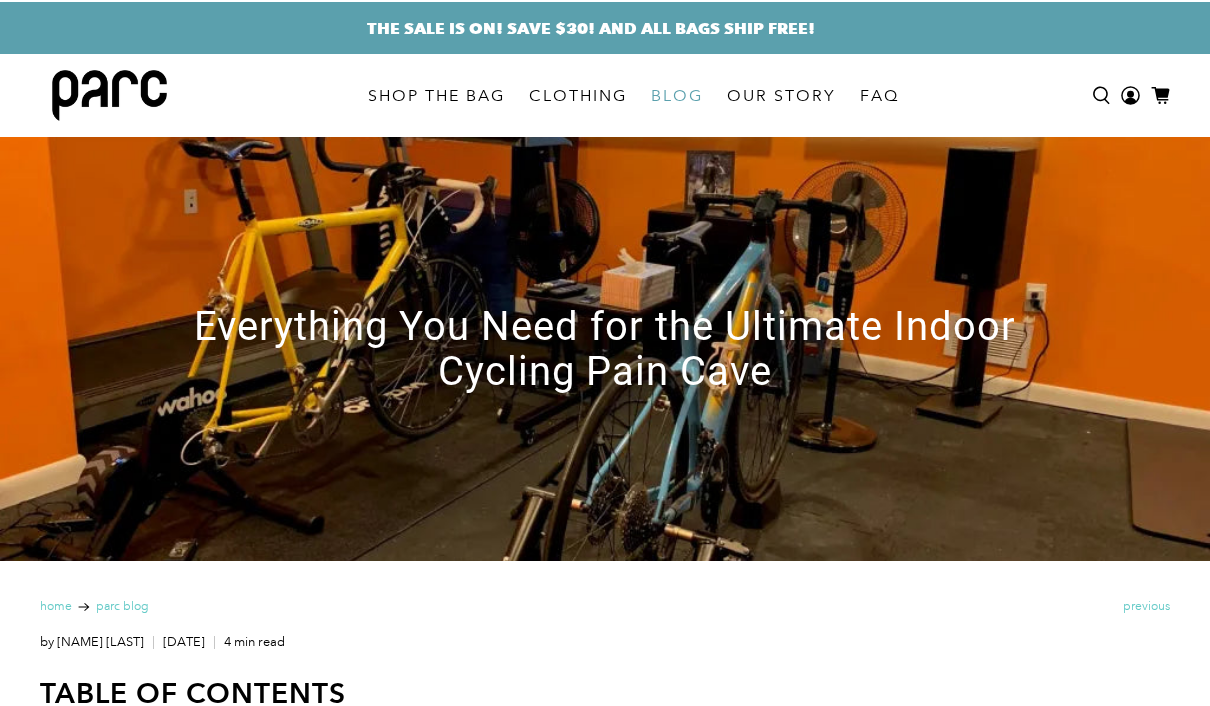 click on "Everything You Need for the Ultimate Indoor Cycling Pain Cave" at bounding box center (605, 347) 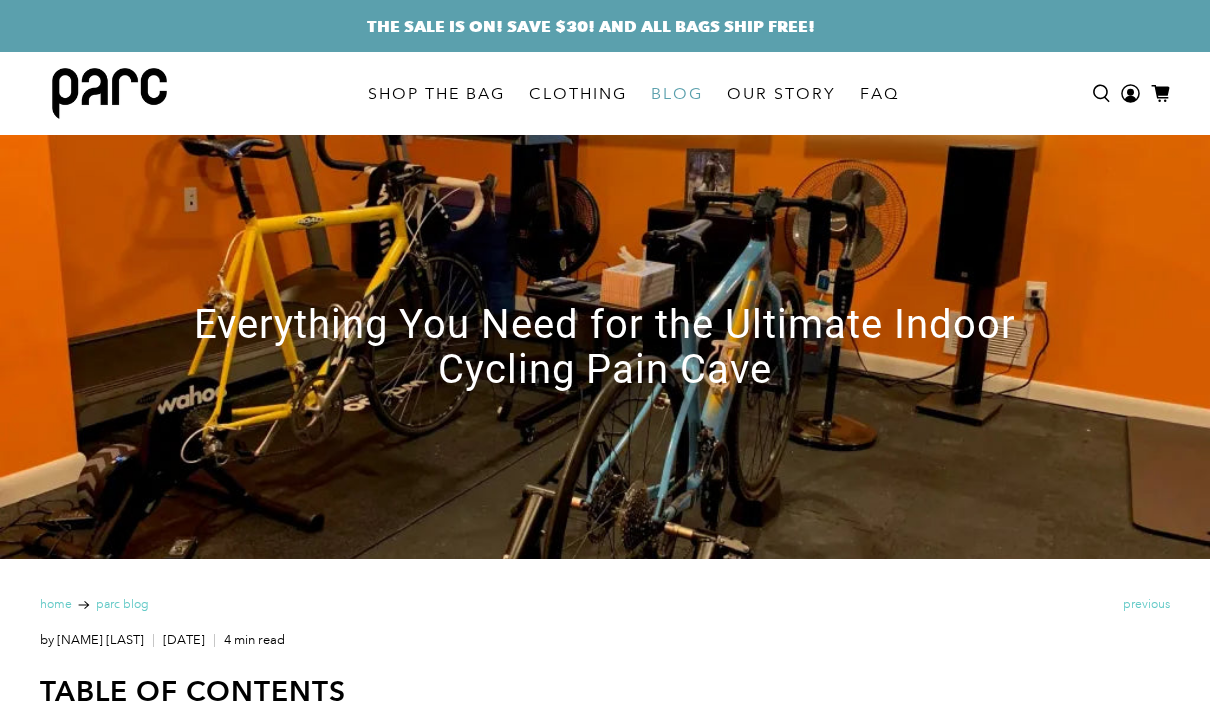 click on "Everything You Need for the Ultimate Indoor Cycling Pain Cave" at bounding box center (605, 347) 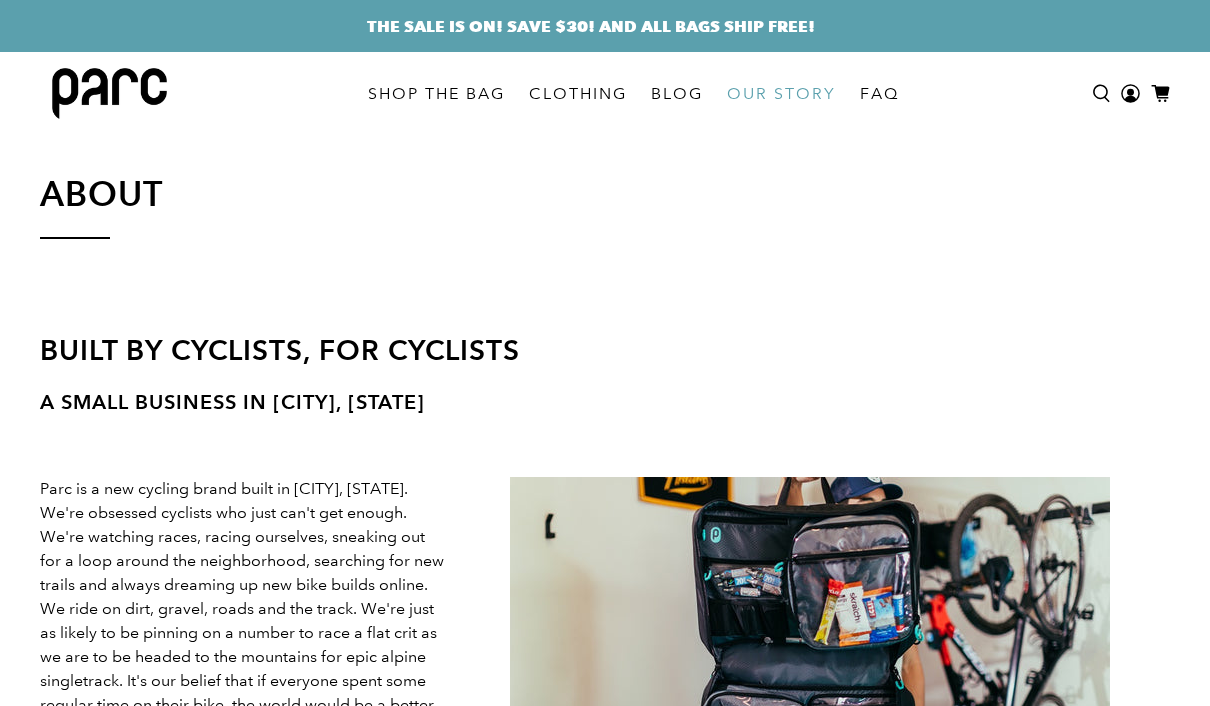 scroll, scrollTop: 0, scrollLeft: 0, axis: both 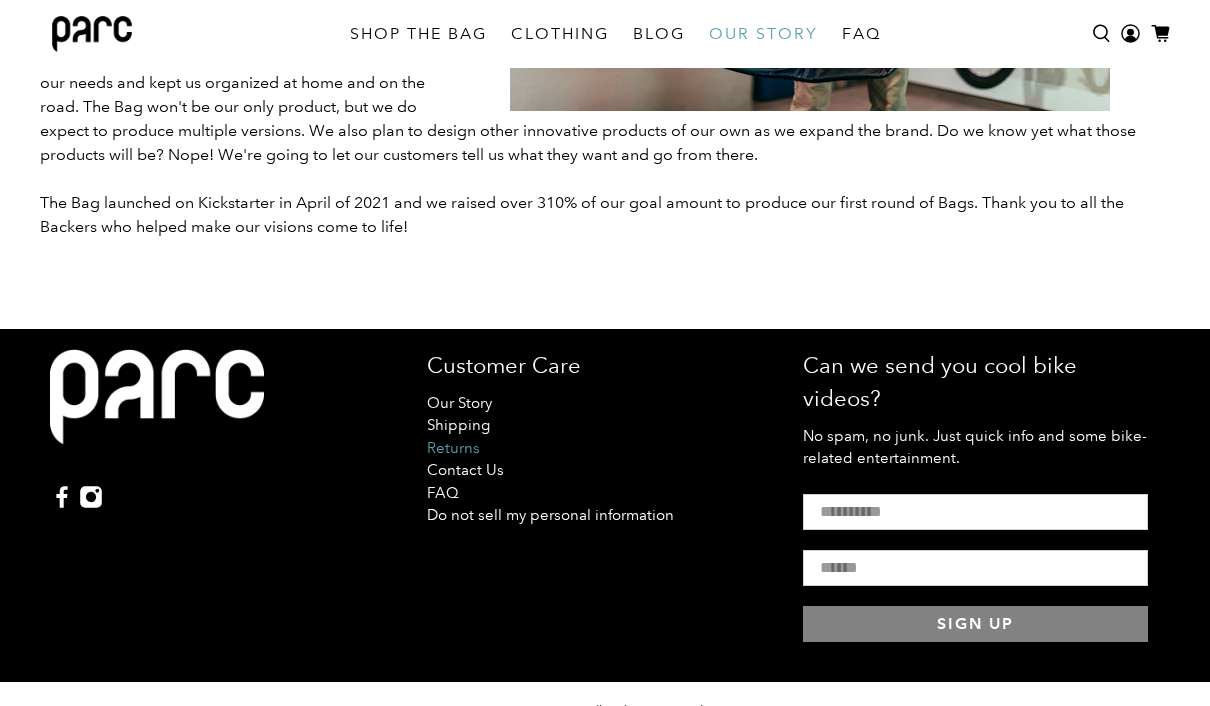 click on "Returns" at bounding box center [453, 448] 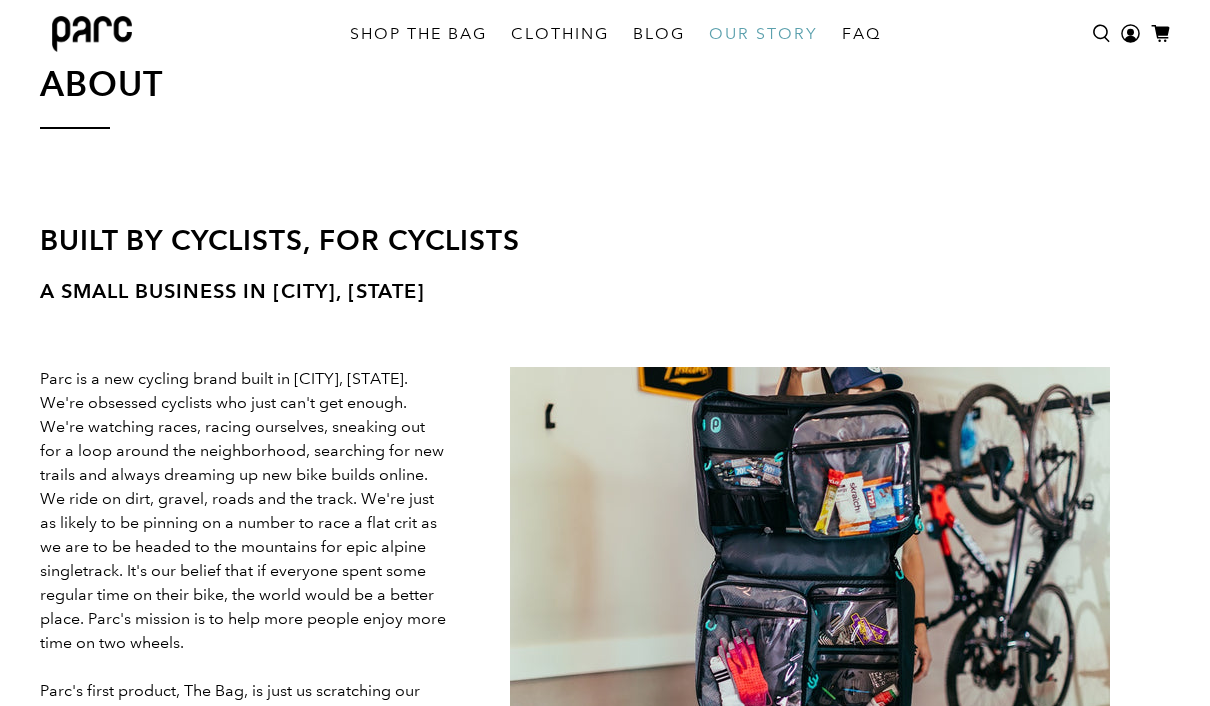 scroll, scrollTop: 0, scrollLeft: 0, axis: both 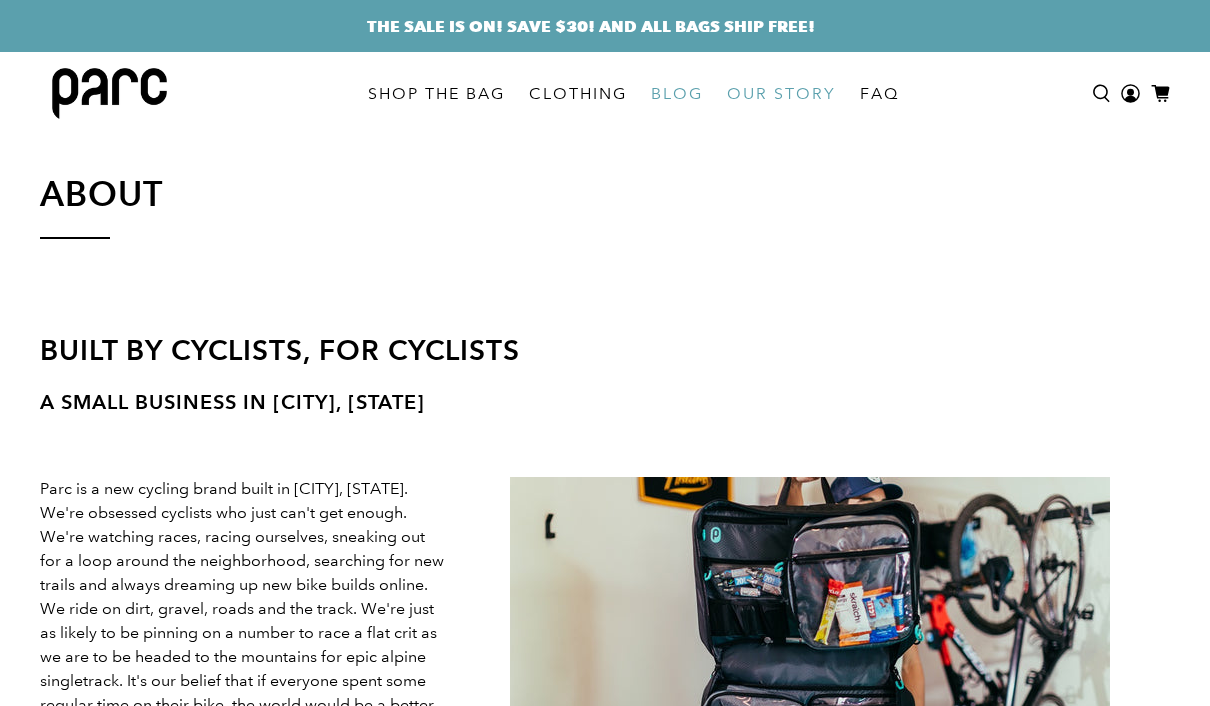 click on "BLOG" at bounding box center (677, 94) 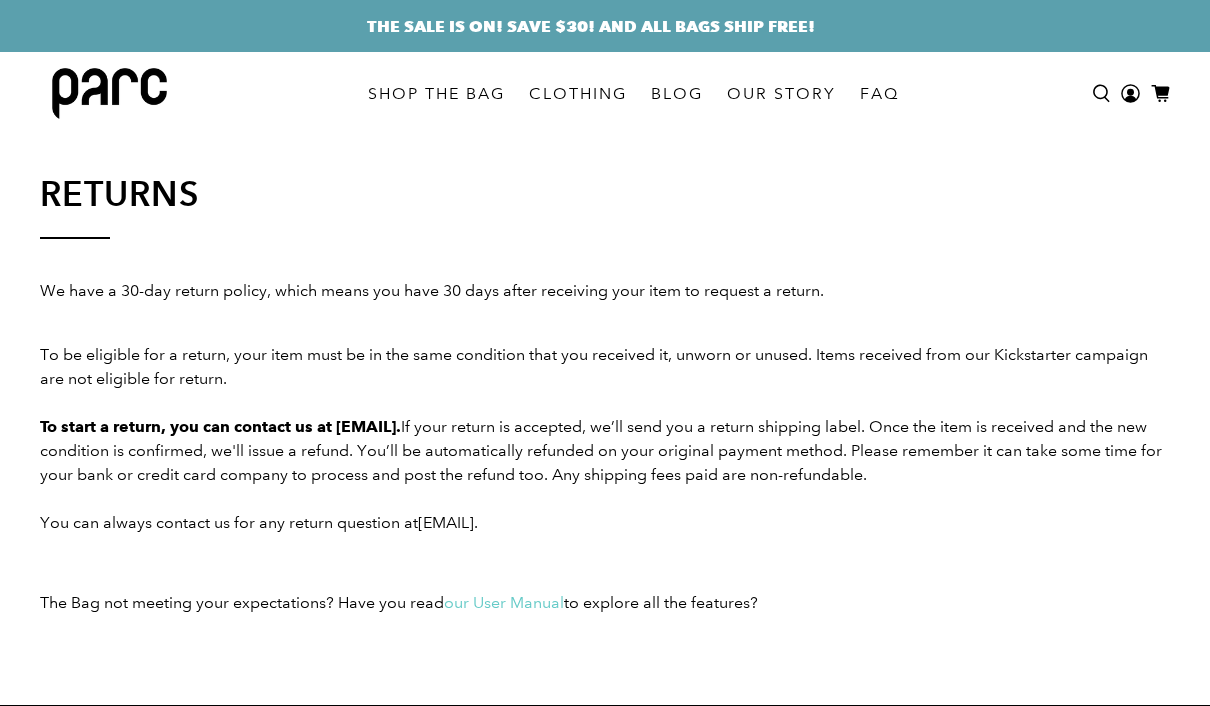 scroll, scrollTop: 0, scrollLeft: 0, axis: both 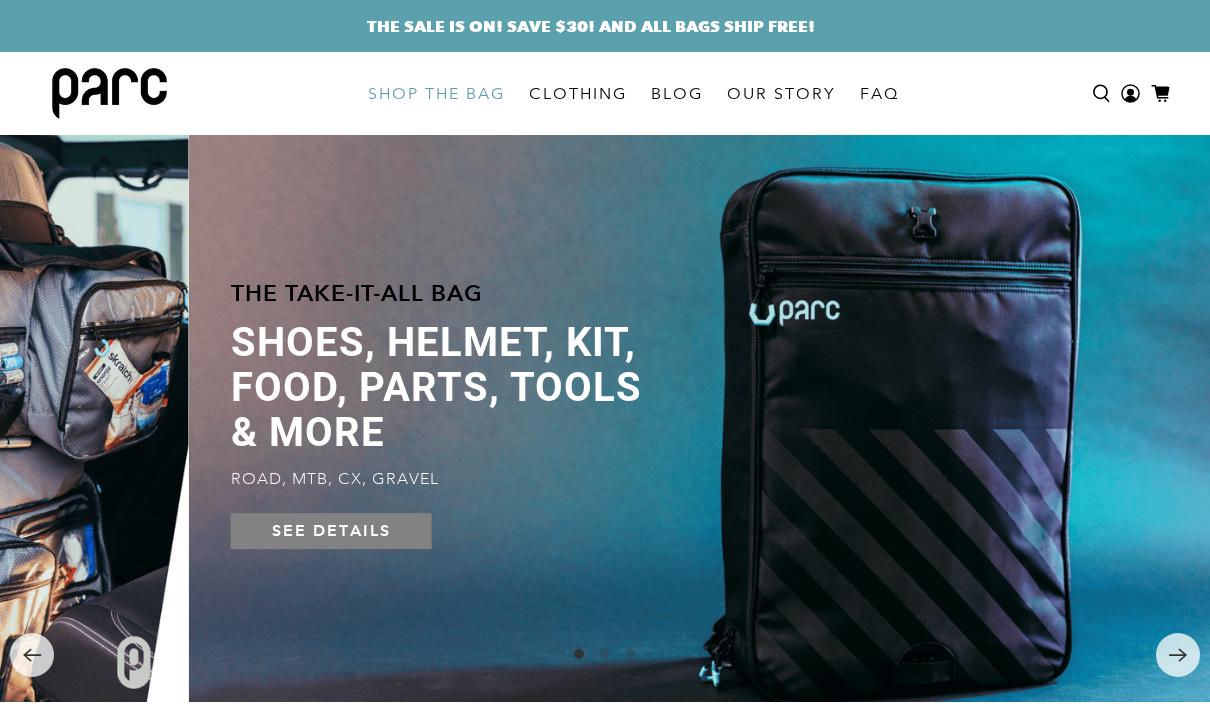 click on "SHOP THE BAG" at bounding box center (436, 94) 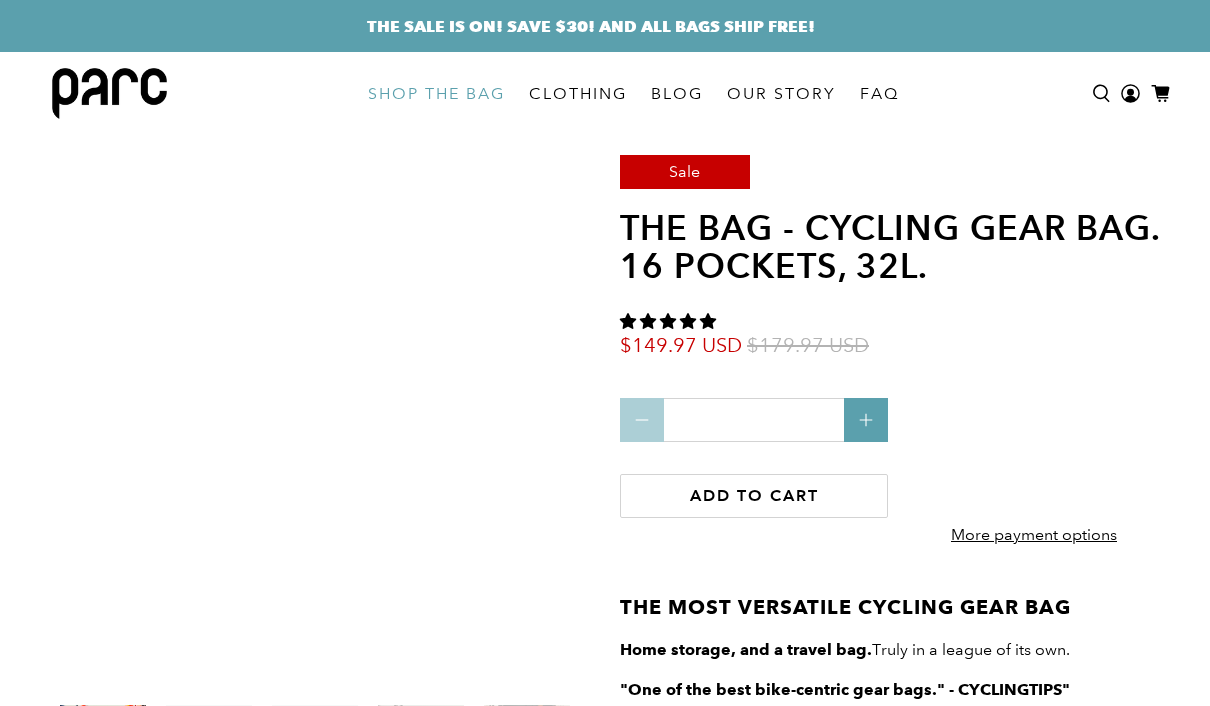 scroll, scrollTop: 0, scrollLeft: 0, axis: both 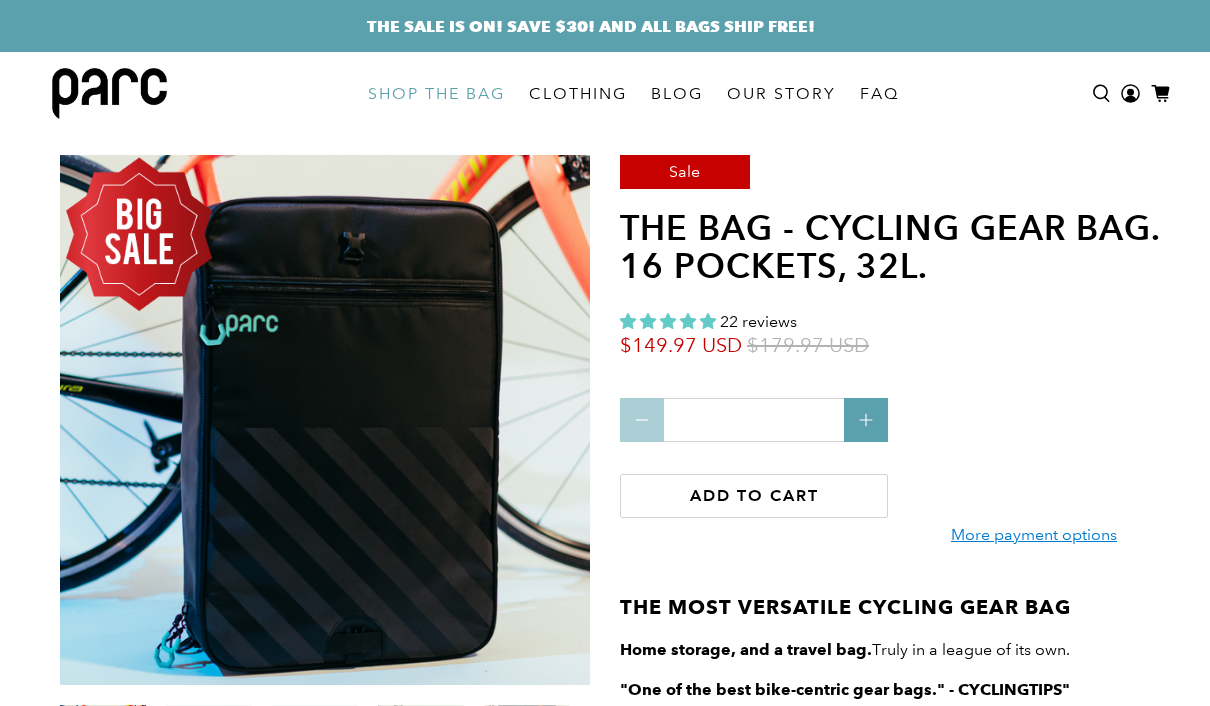 click on "More payment options" at bounding box center (1034, 540) 